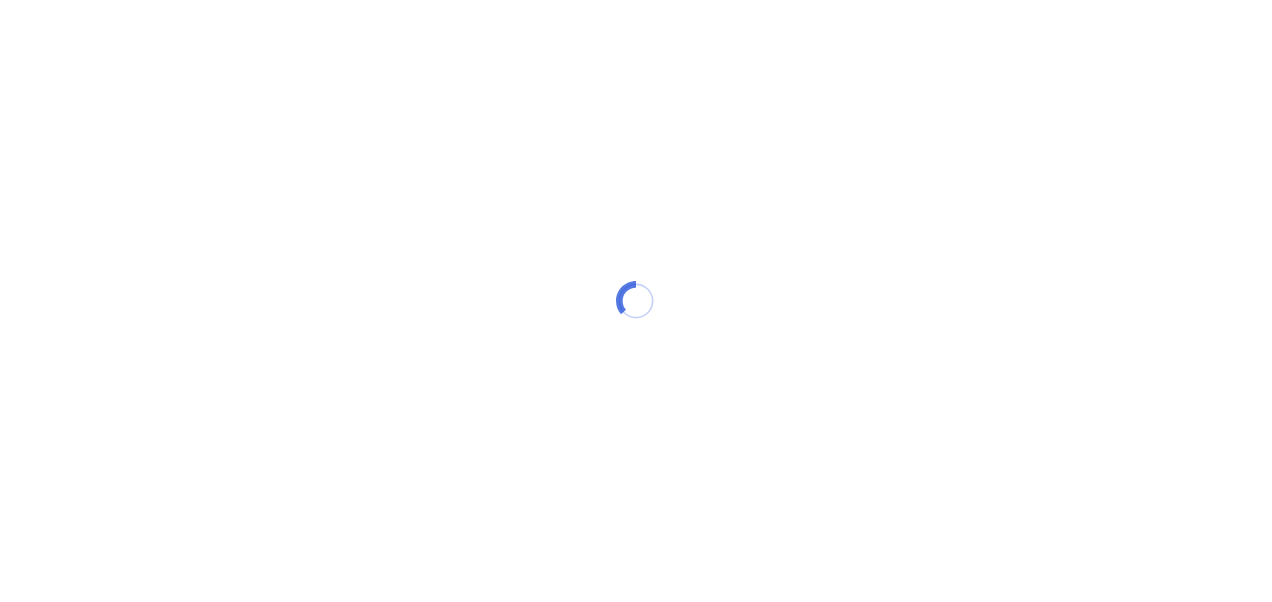scroll, scrollTop: 0, scrollLeft: 0, axis: both 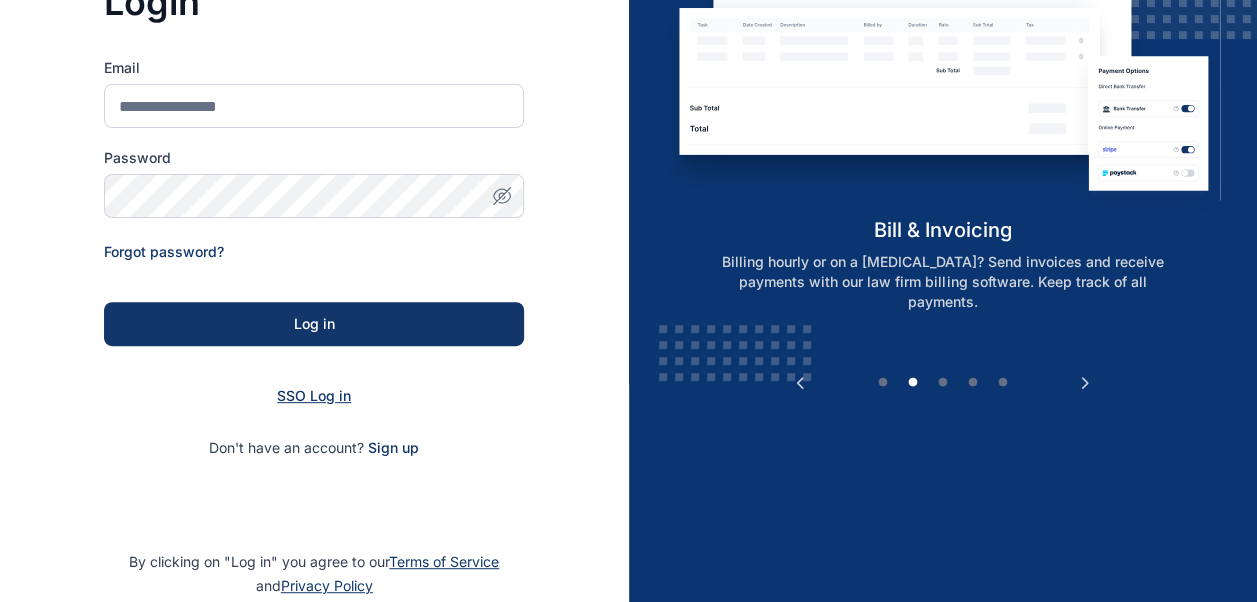 click on "SSO Log in" at bounding box center [314, 395] 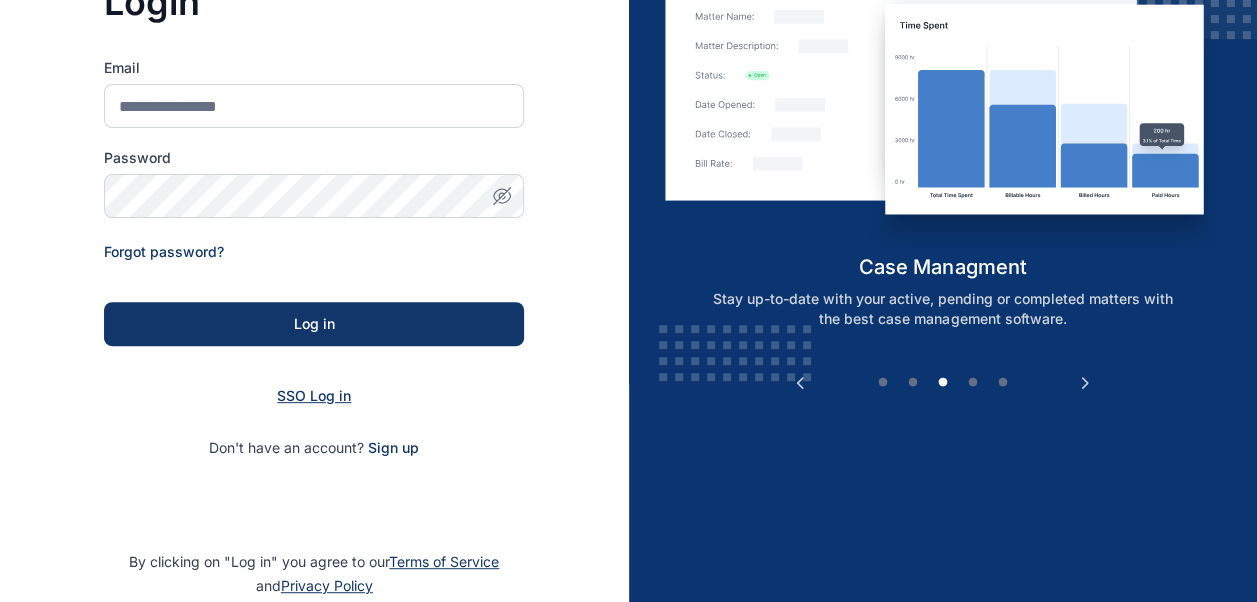 click on "SSO Log in" at bounding box center [314, 395] 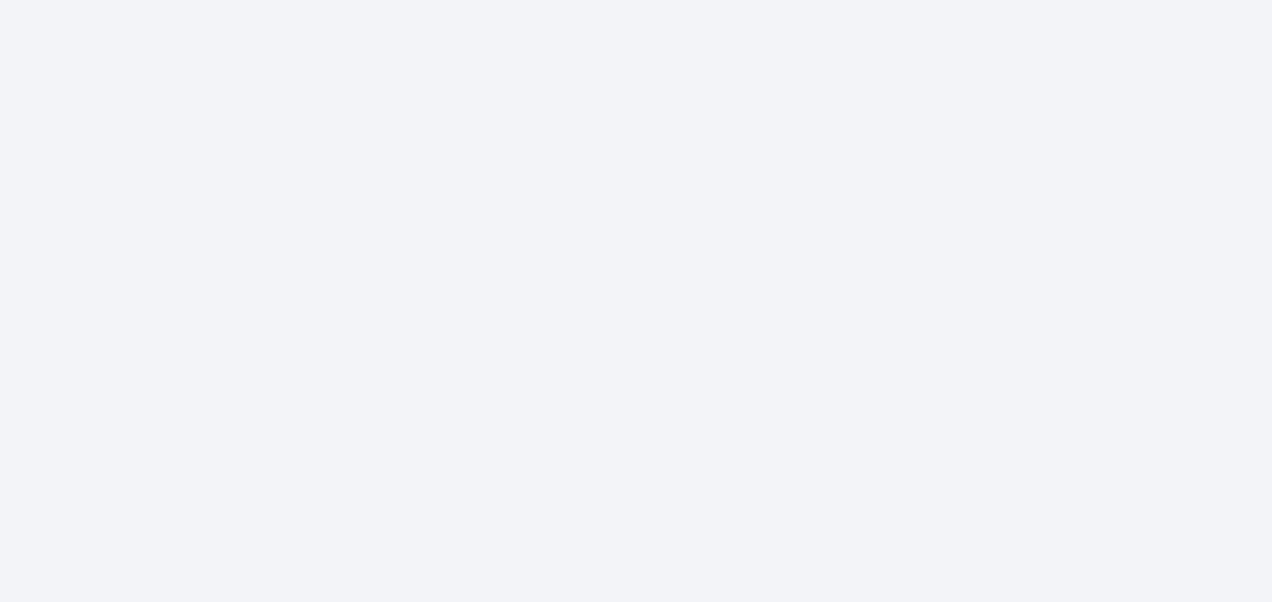 scroll, scrollTop: 0, scrollLeft: 0, axis: both 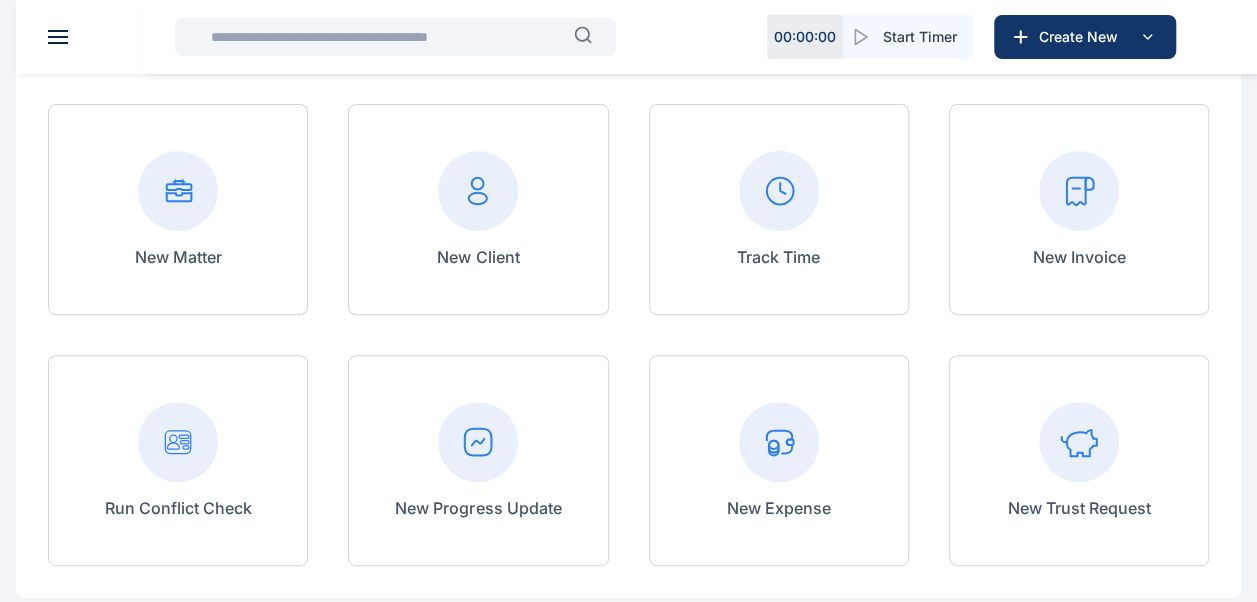 click 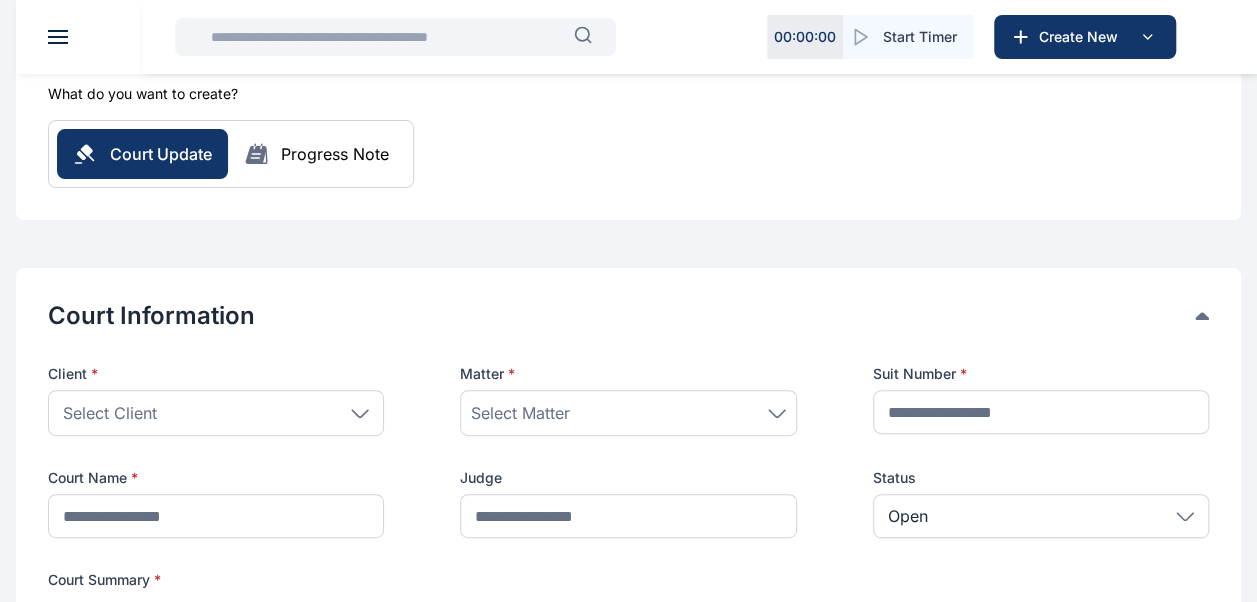 scroll, scrollTop: 193, scrollLeft: 0, axis: vertical 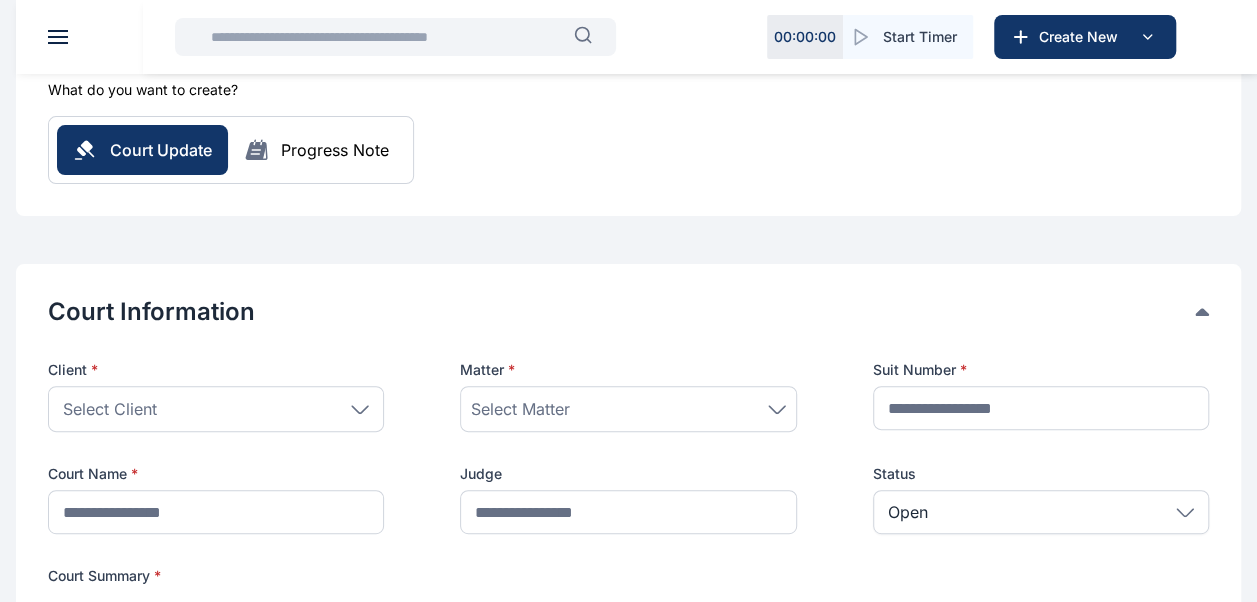 click 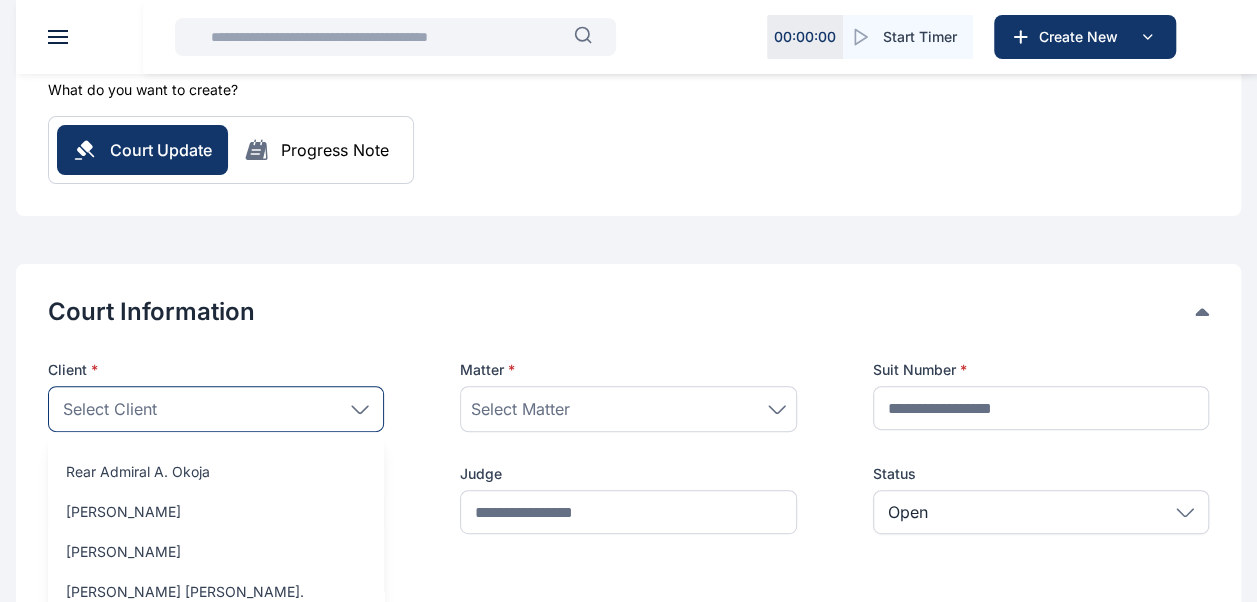 scroll, scrollTop: 97, scrollLeft: 0, axis: vertical 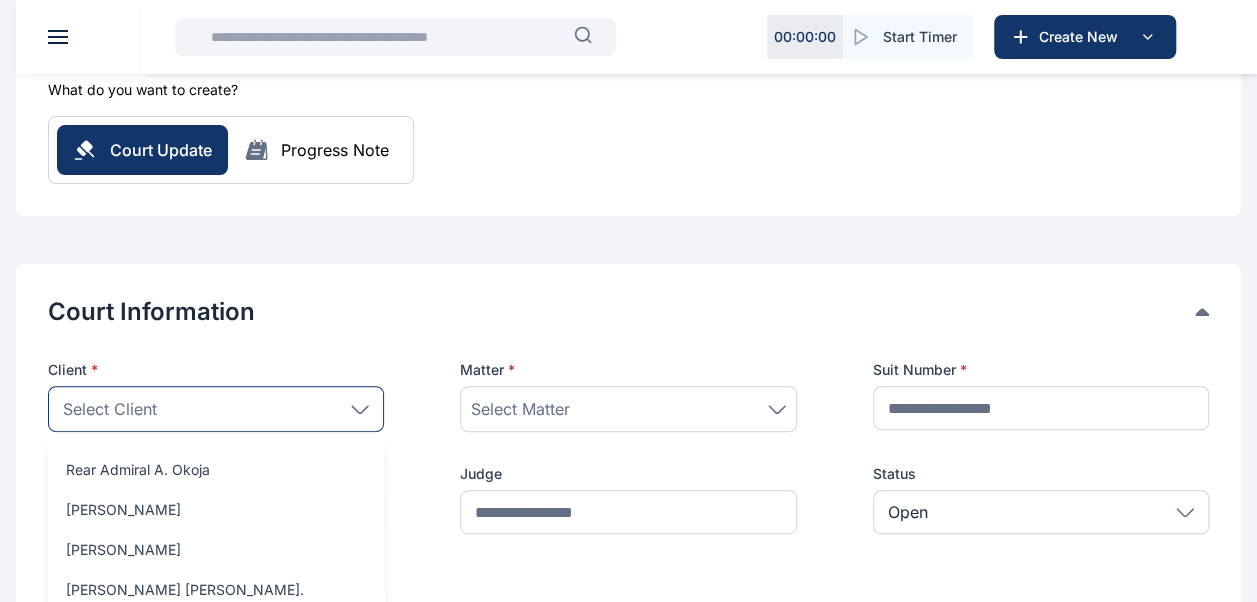 click on "Select Client" at bounding box center (216, 409) 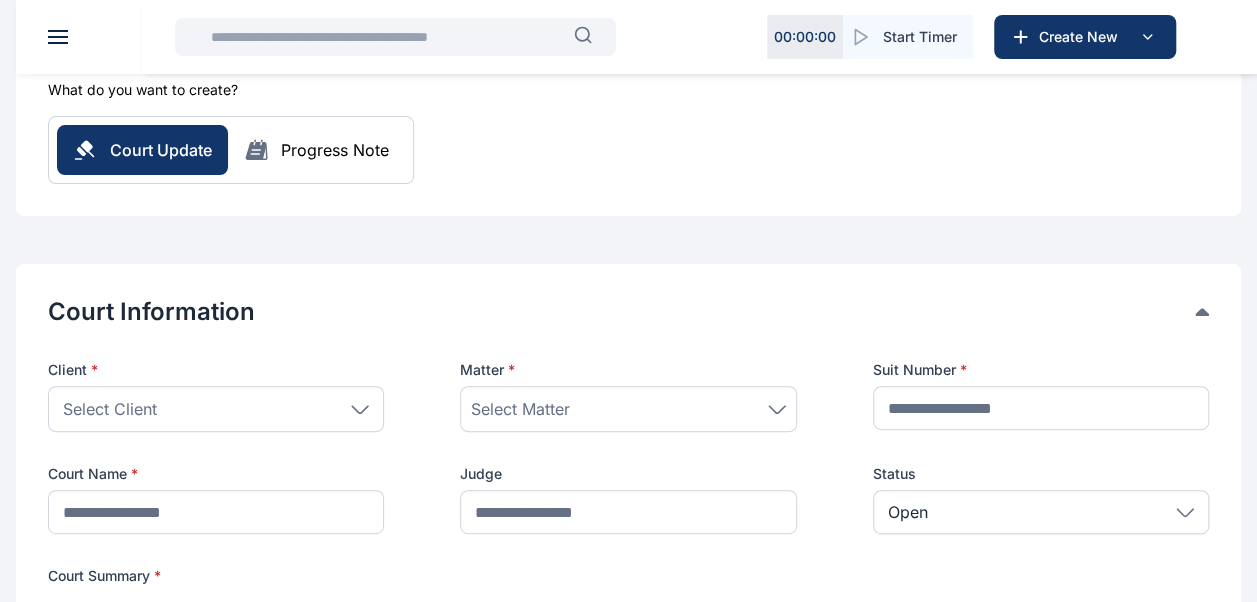 click 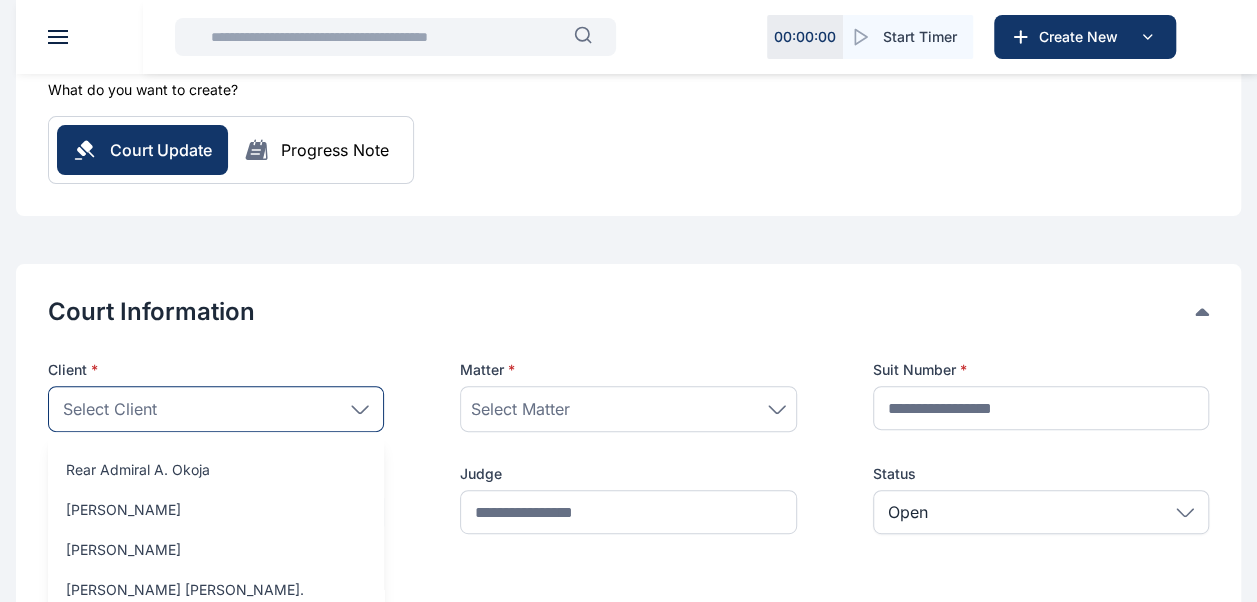 click on "Select Client" at bounding box center [216, 409] 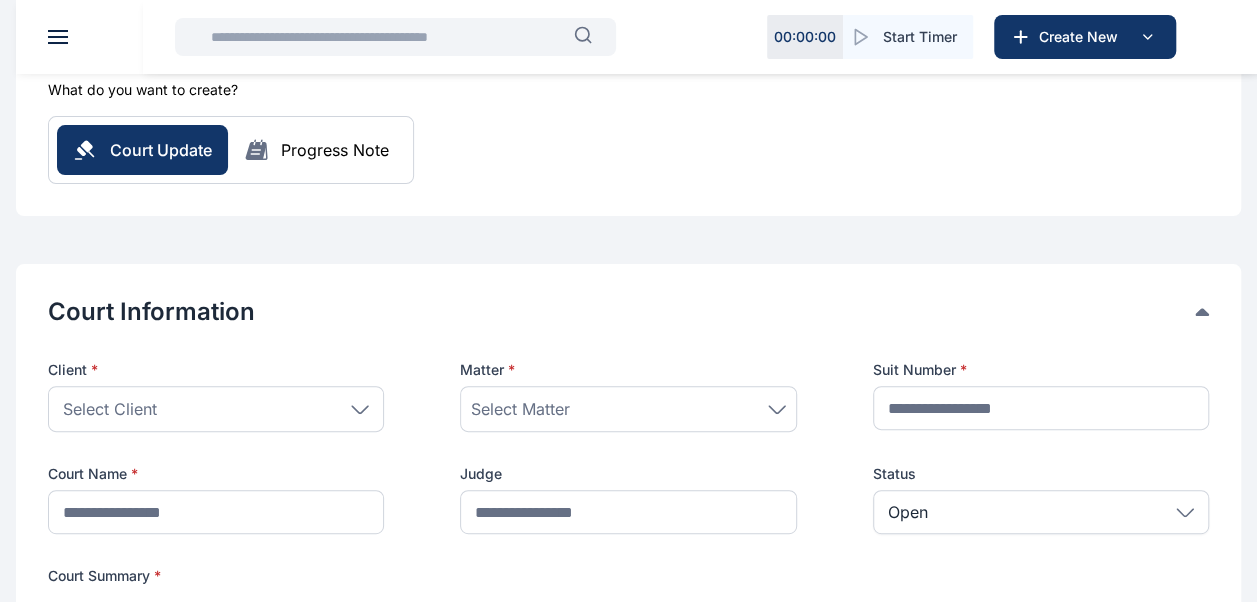 click on "Select Client" at bounding box center (216, 409) 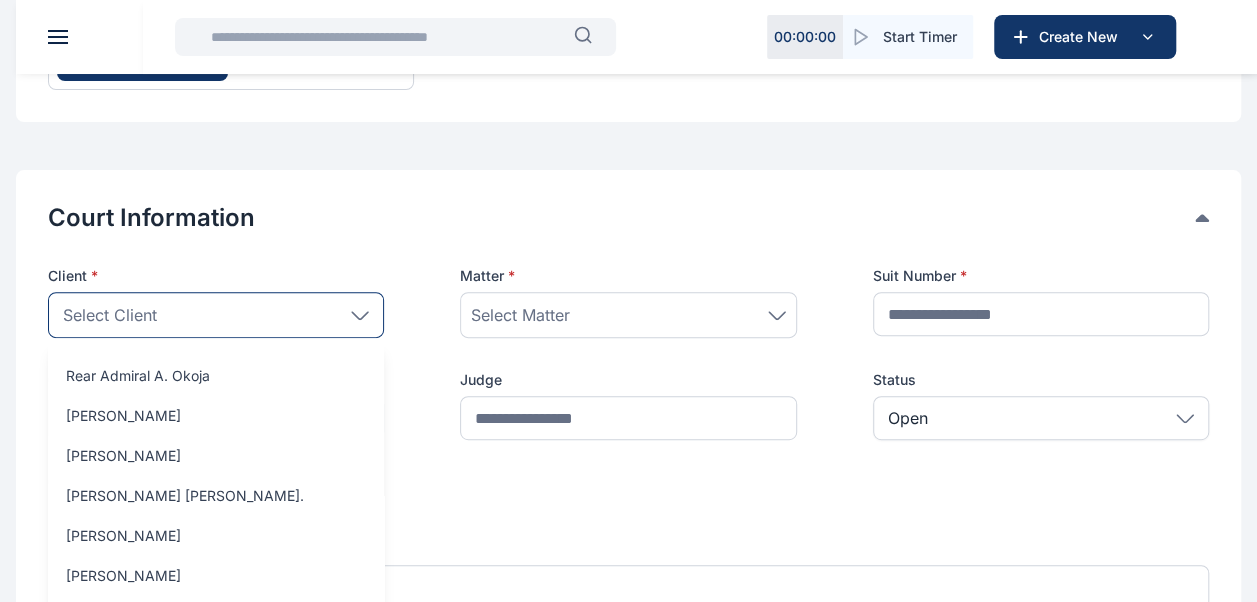 scroll, scrollTop: 288, scrollLeft: 0, axis: vertical 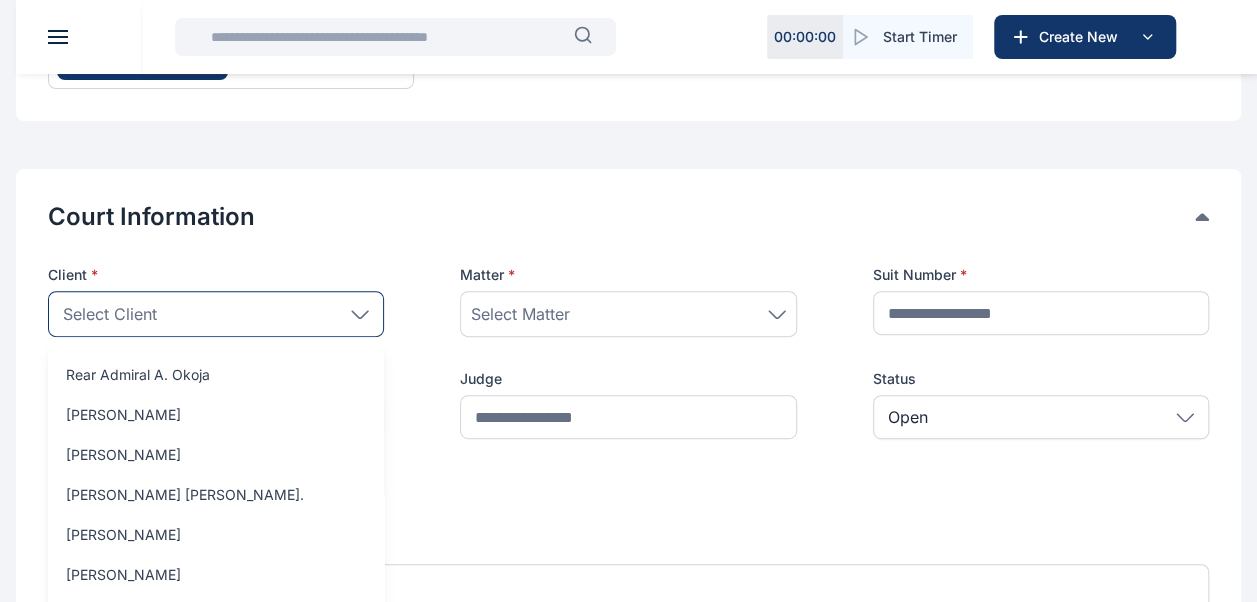 click on "Select Client" at bounding box center [216, 314] 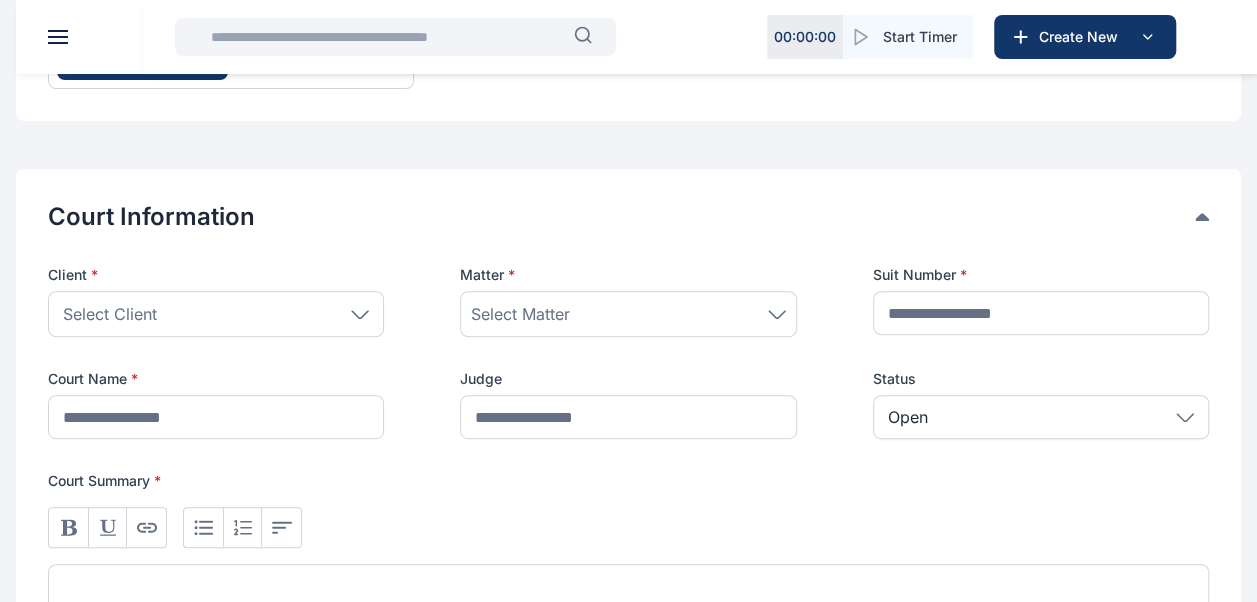 click on "Select Client" at bounding box center (216, 314) 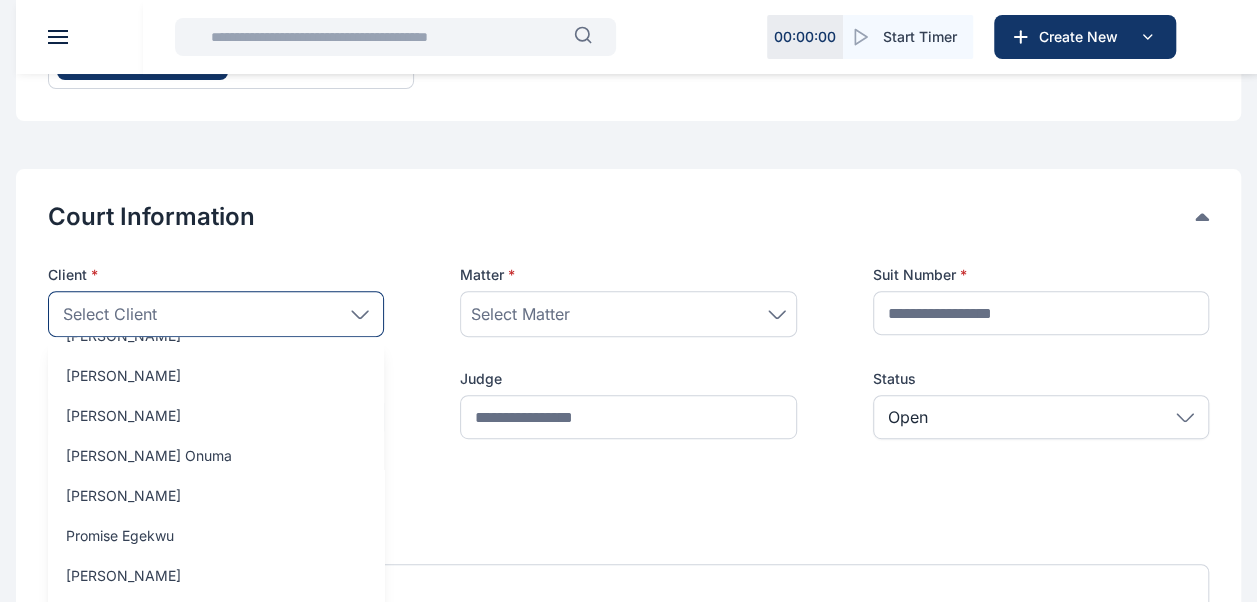 scroll, scrollTop: 377, scrollLeft: 0, axis: vertical 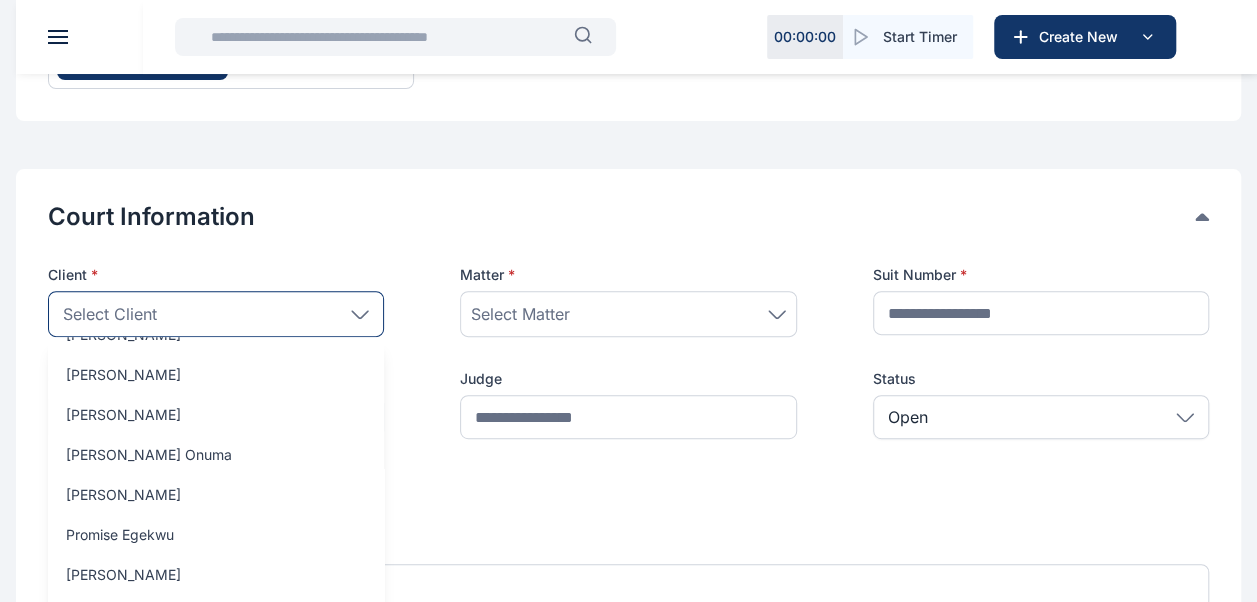 click on "Select Client" at bounding box center [110, 314] 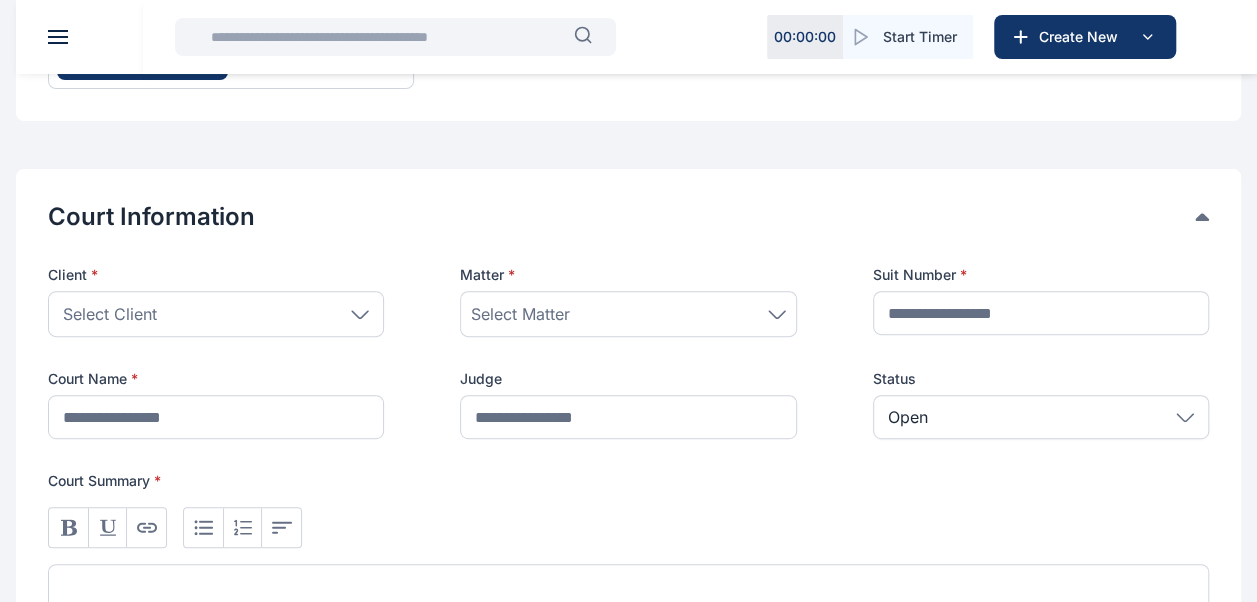 click on "Select Client" at bounding box center (110, 314) 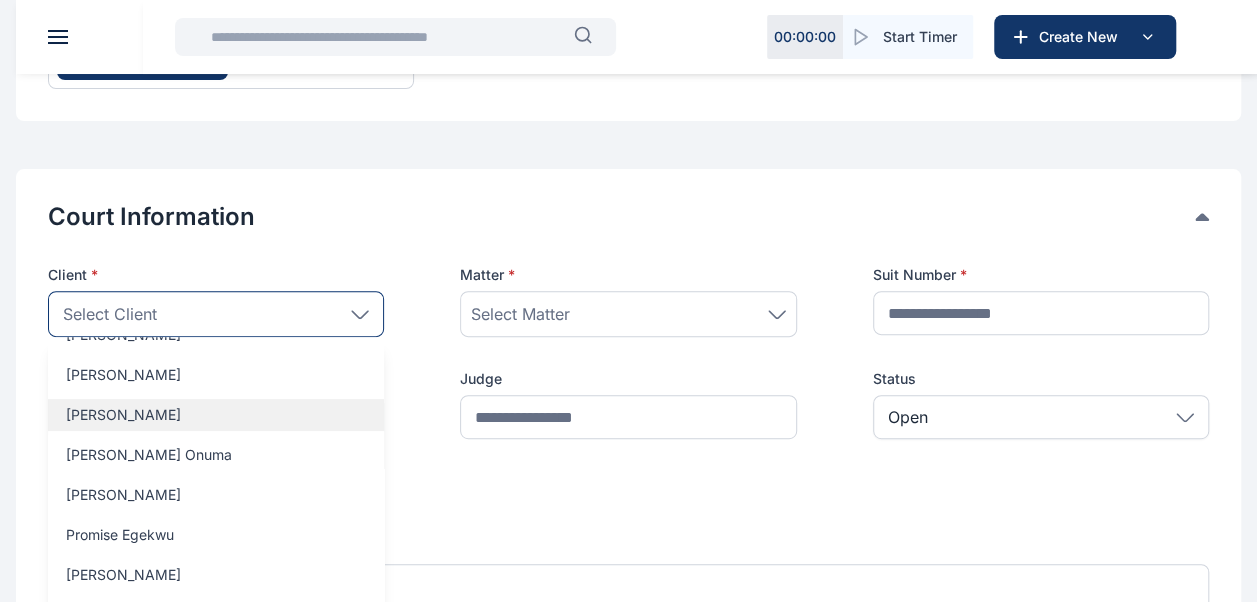 scroll, scrollTop: 0, scrollLeft: 0, axis: both 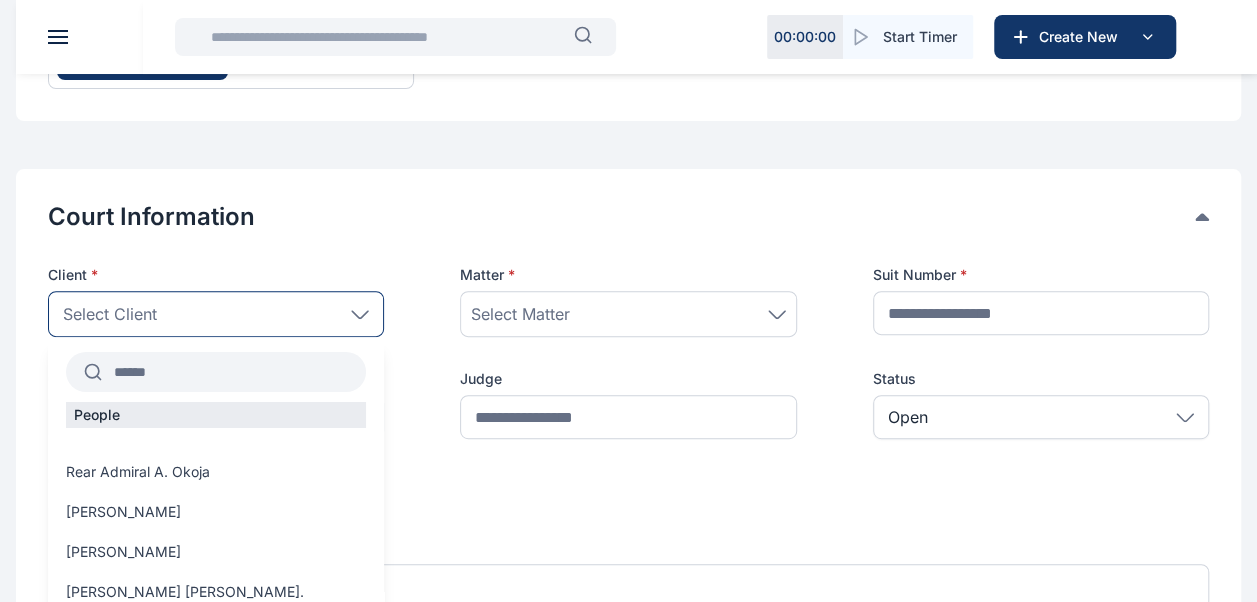click at bounding box center (234, 372) 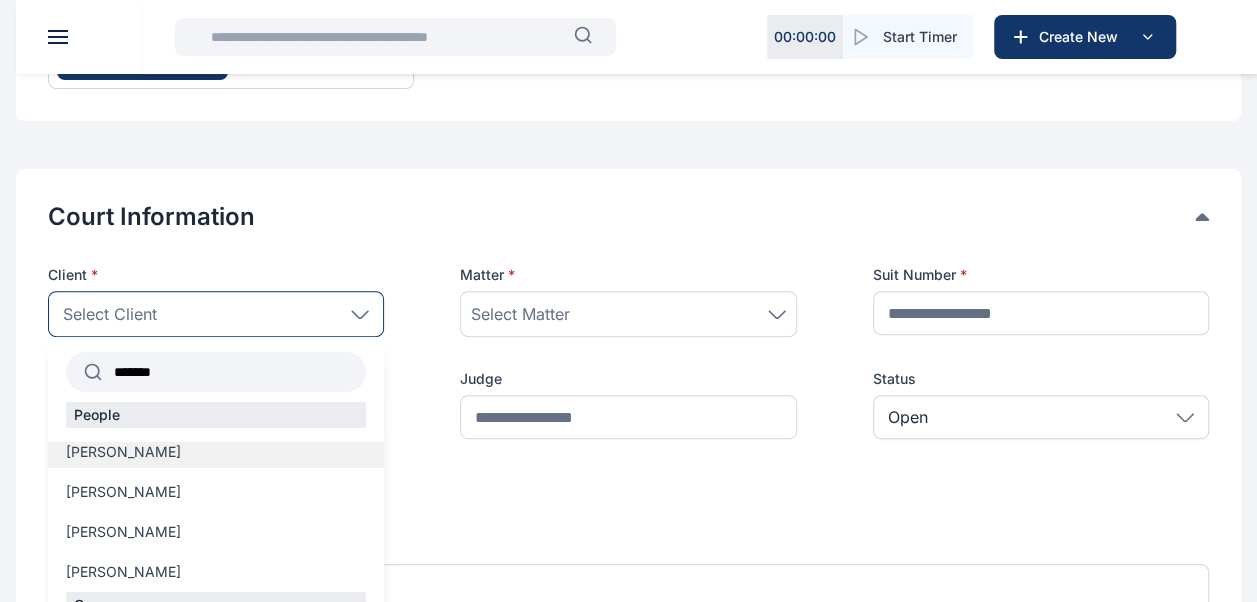 type on "*******" 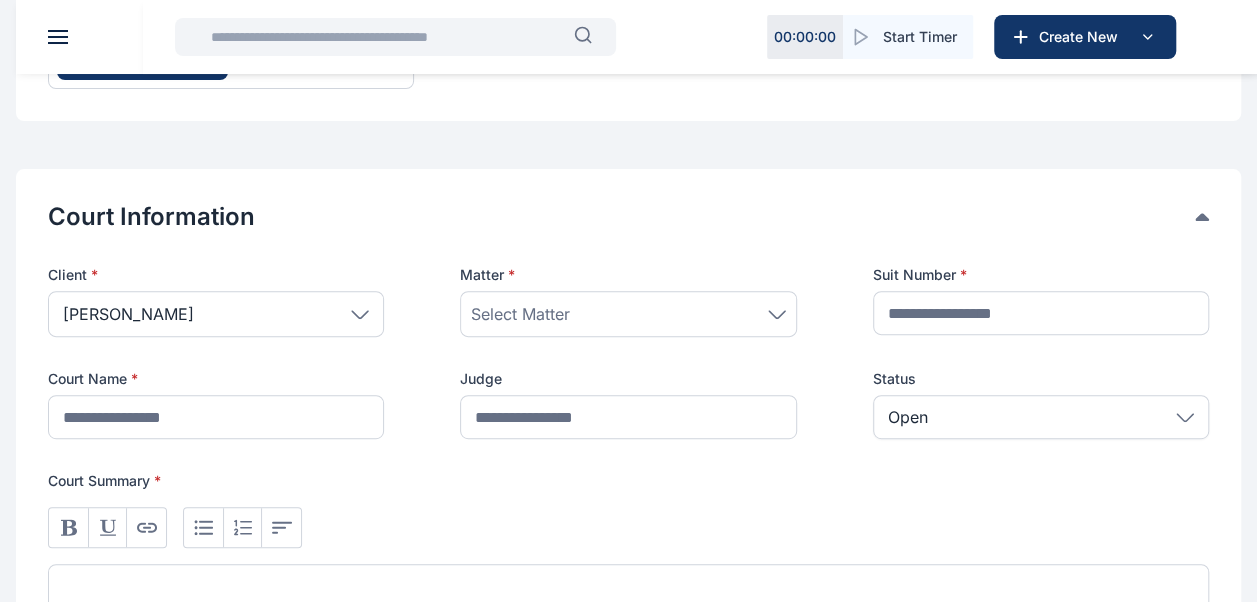 click on "Select Matter" at bounding box center (628, 314) 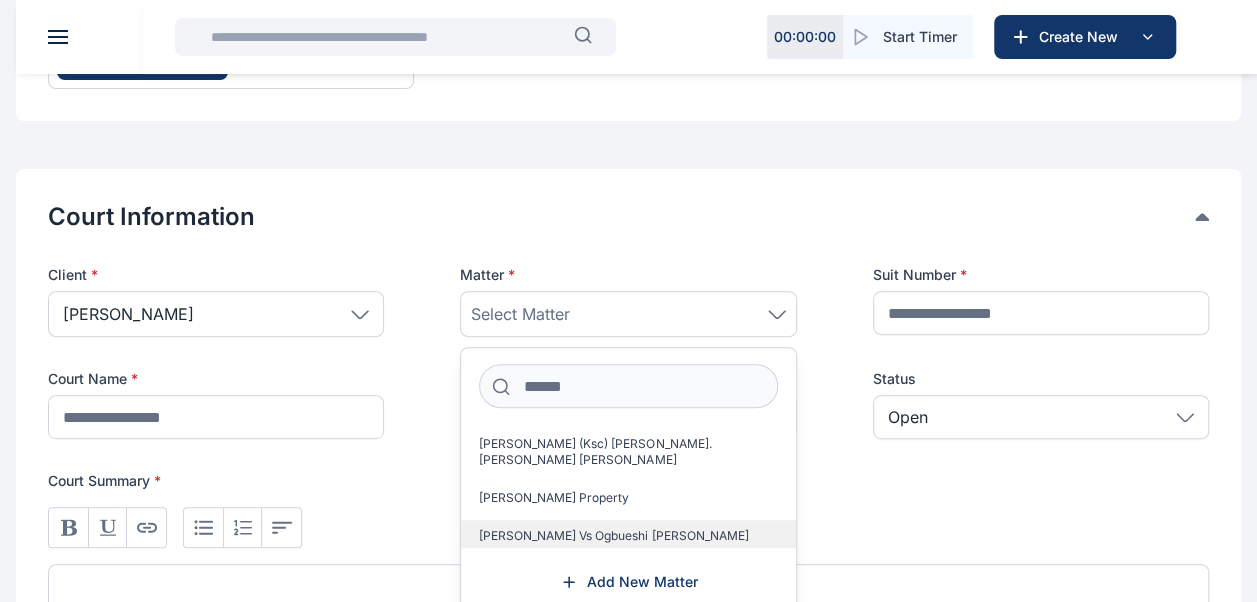 click on "[PERSON_NAME] Vs Ogbueshi [PERSON_NAME]" at bounding box center [613, 536] 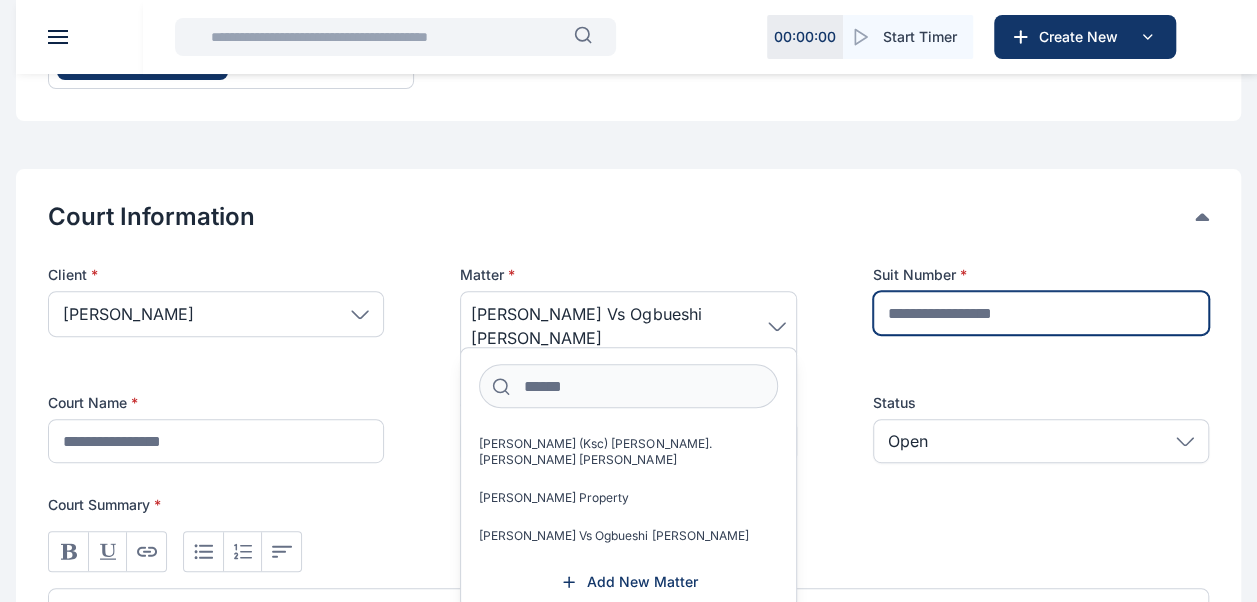 click at bounding box center [1041, 313] 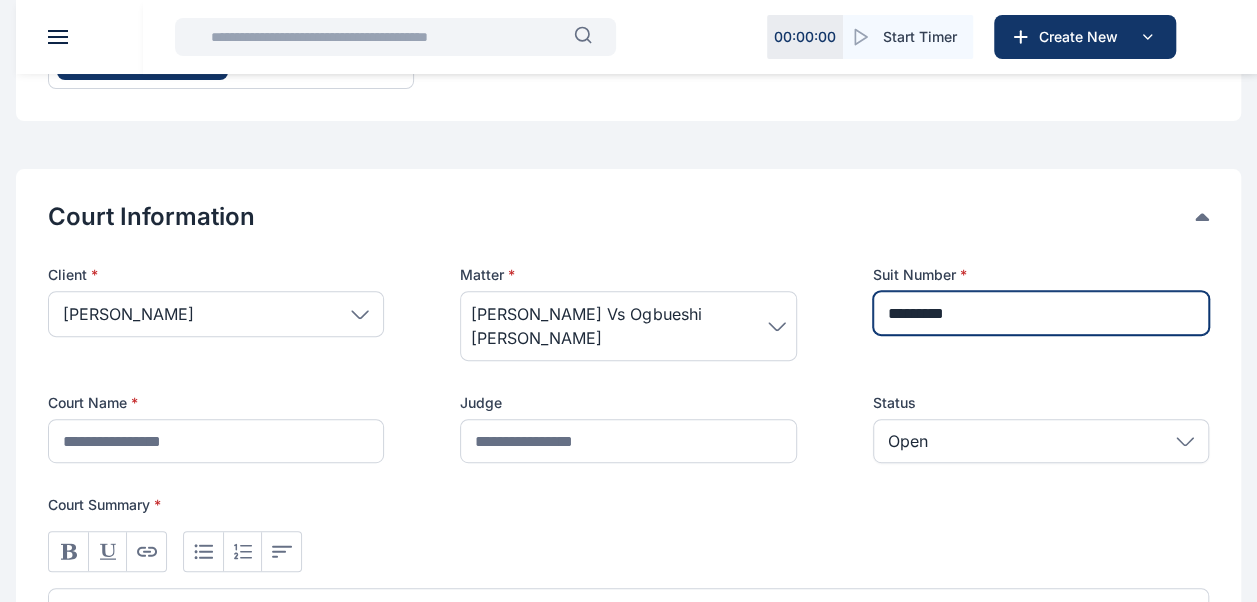 type on "**********" 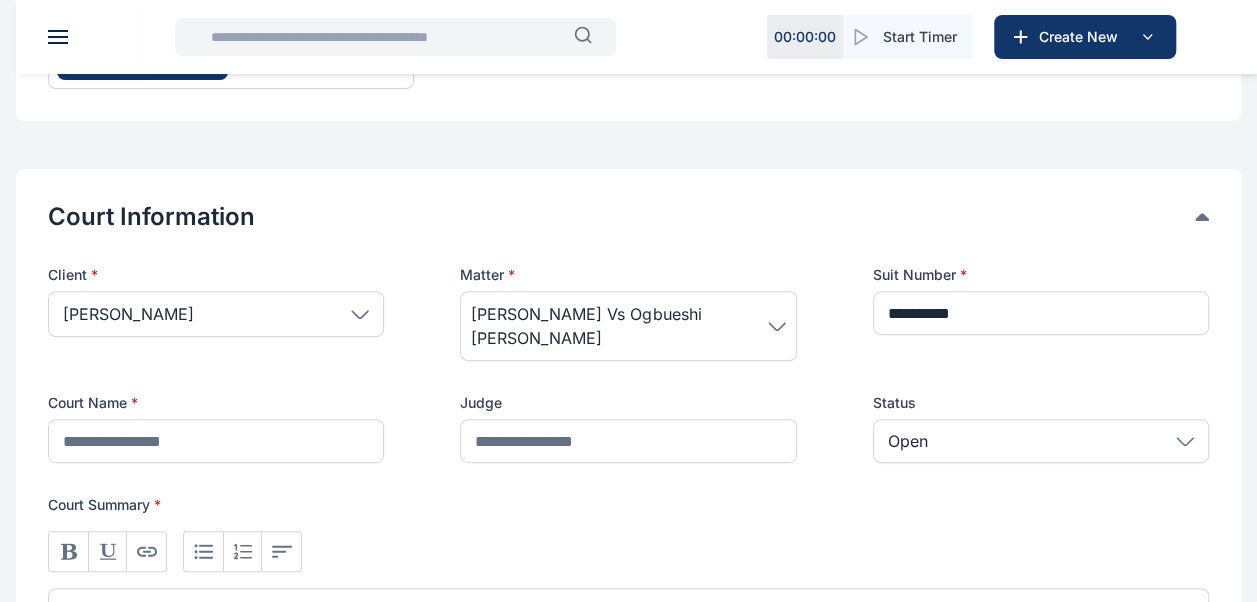 click on "Open" at bounding box center [1041, 441] 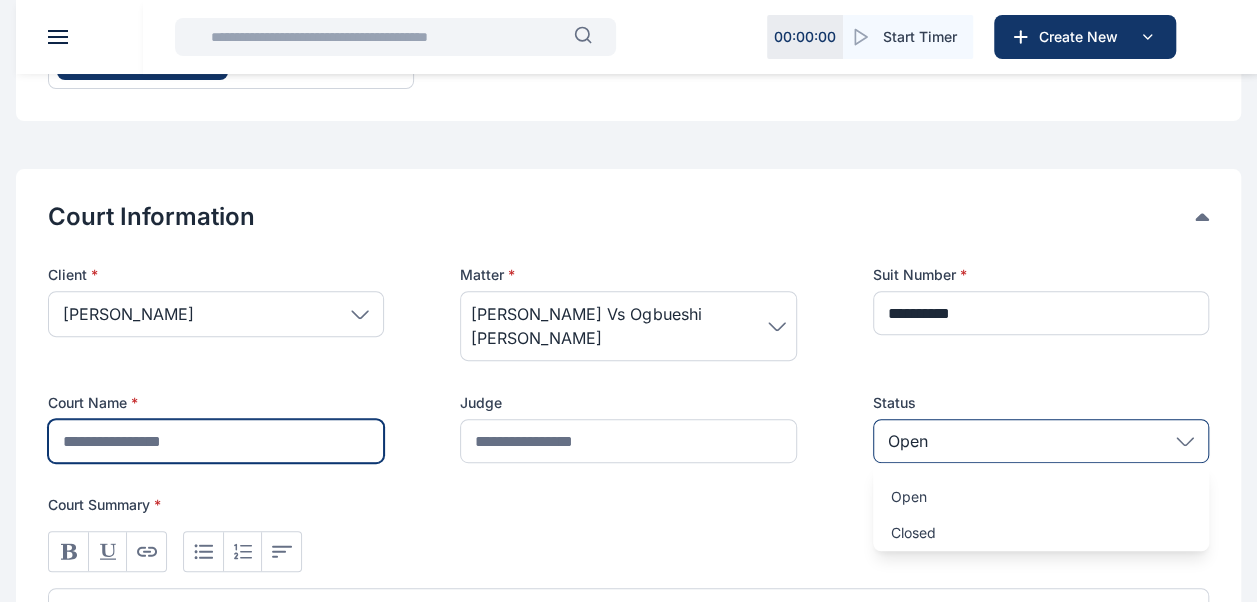 click at bounding box center (216, 441) 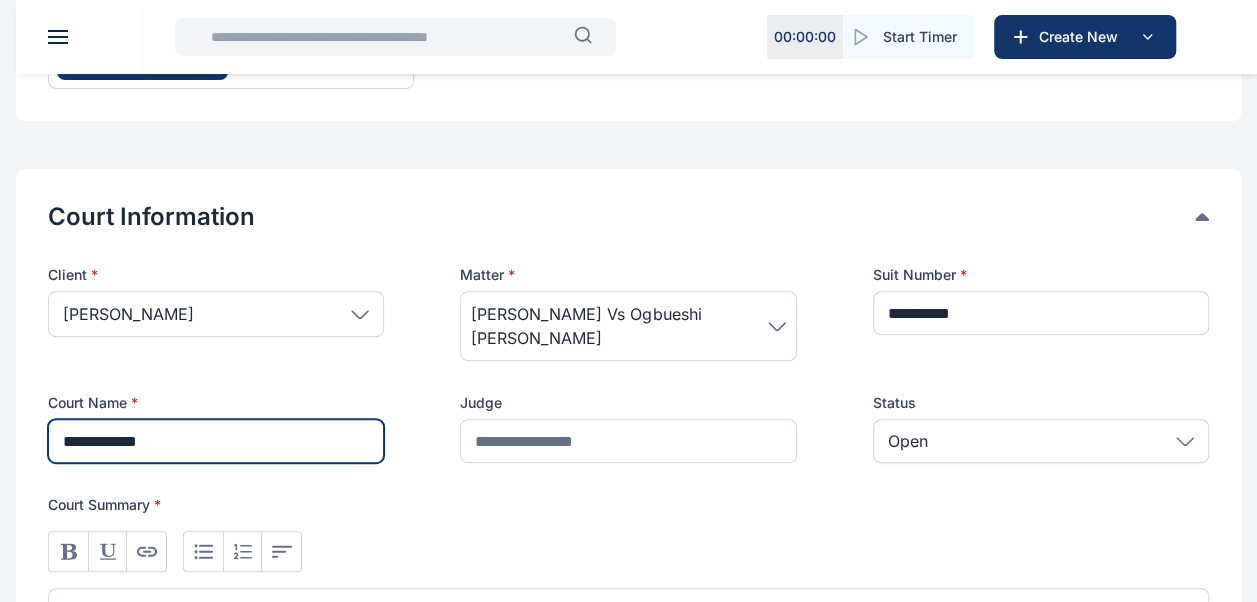 type on "**********" 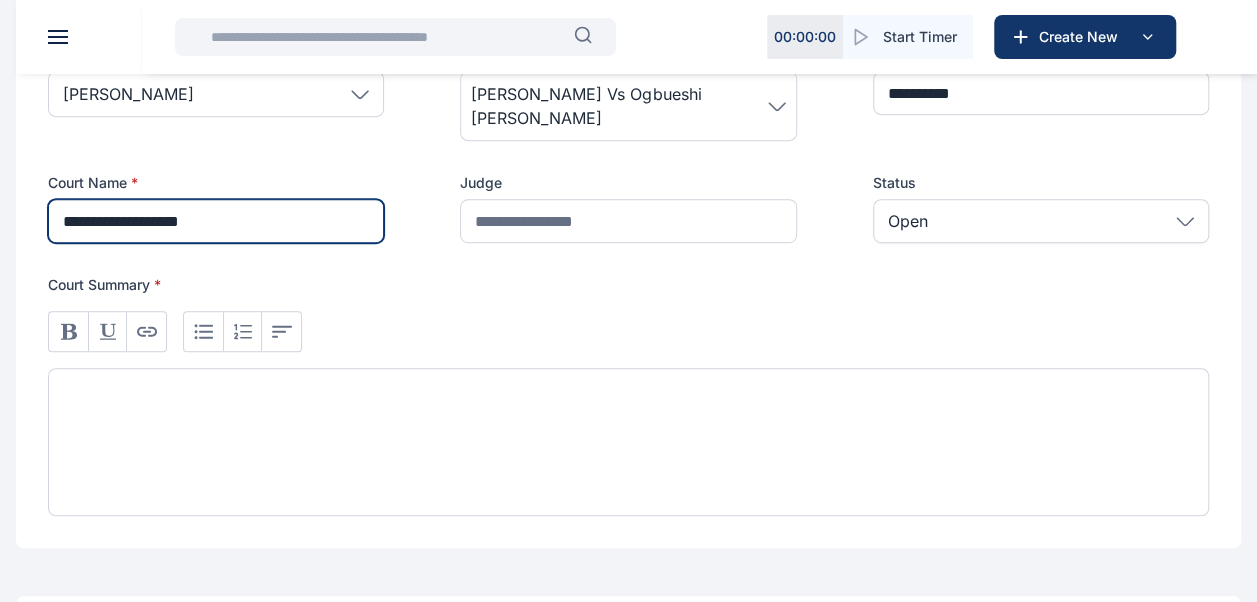 scroll, scrollTop: 509, scrollLeft: 0, axis: vertical 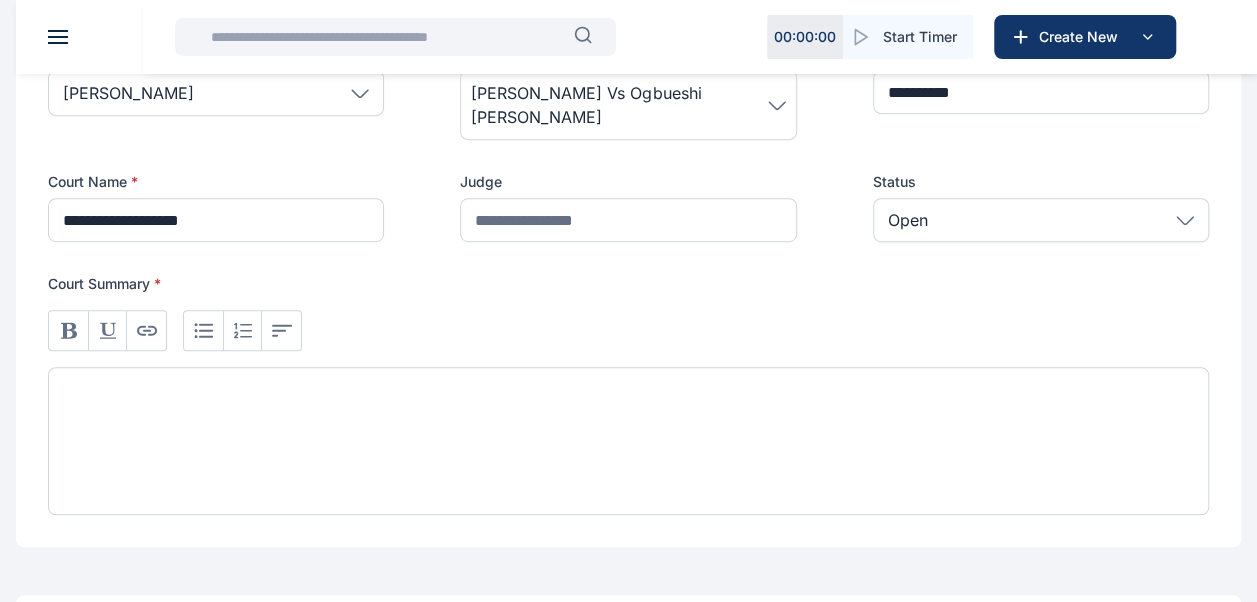 click at bounding box center [628, 441] 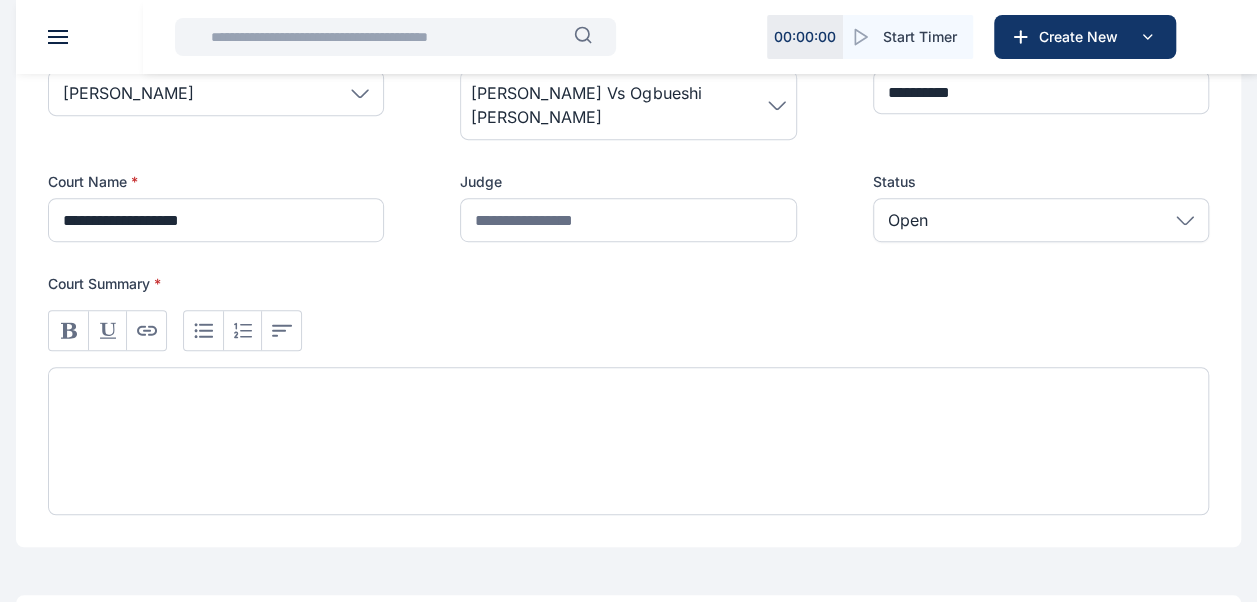 type 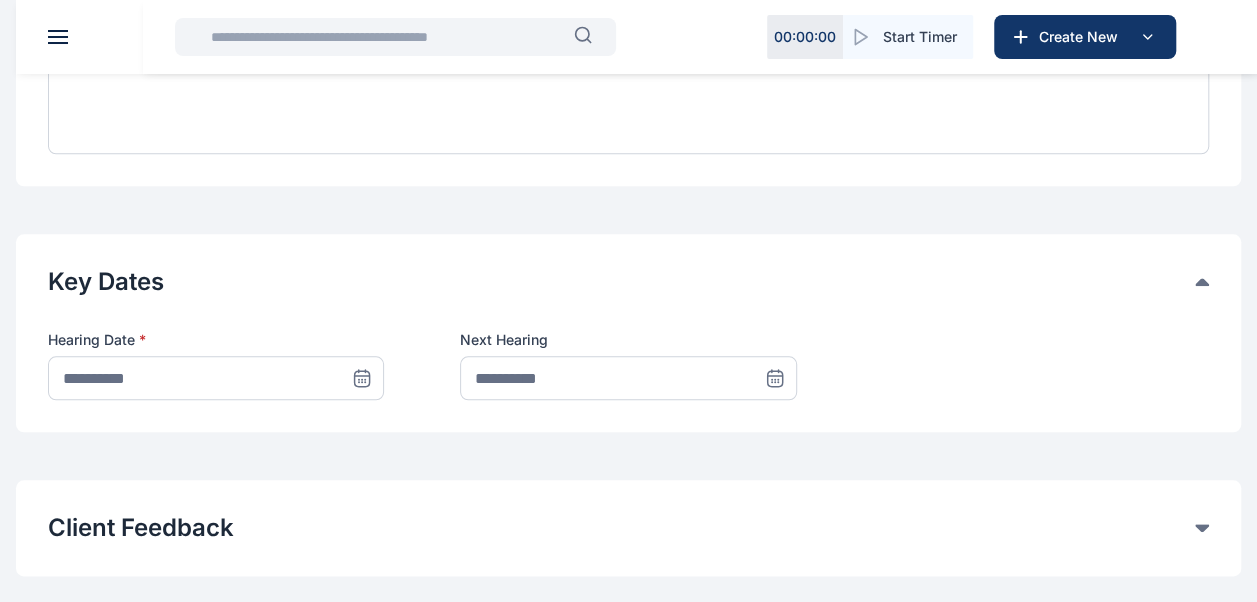 scroll, scrollTop: 871, scrollLeft: 0, axis: vertical 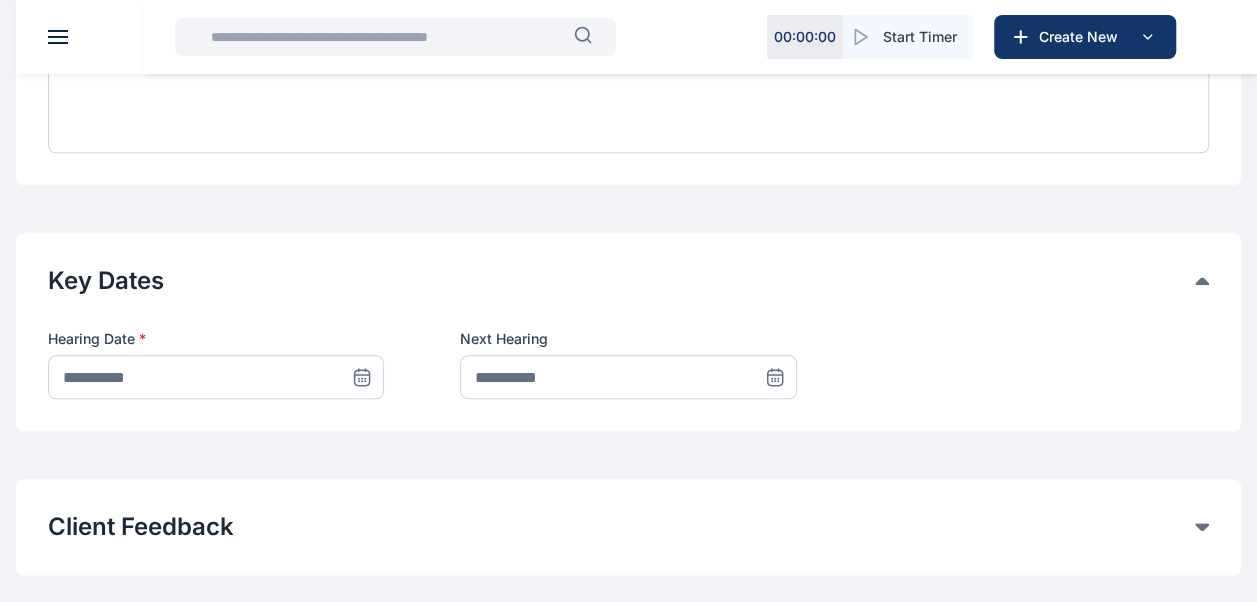 click 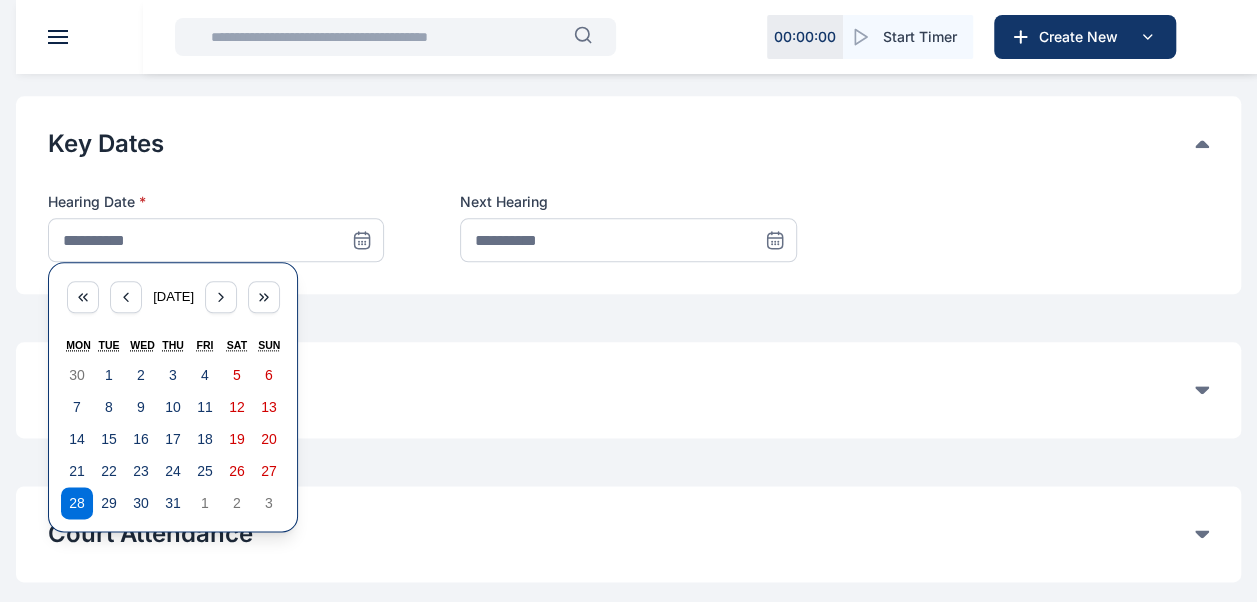 scroll, scrollTop: 1011, scrollLeft: 0, axis: vertical 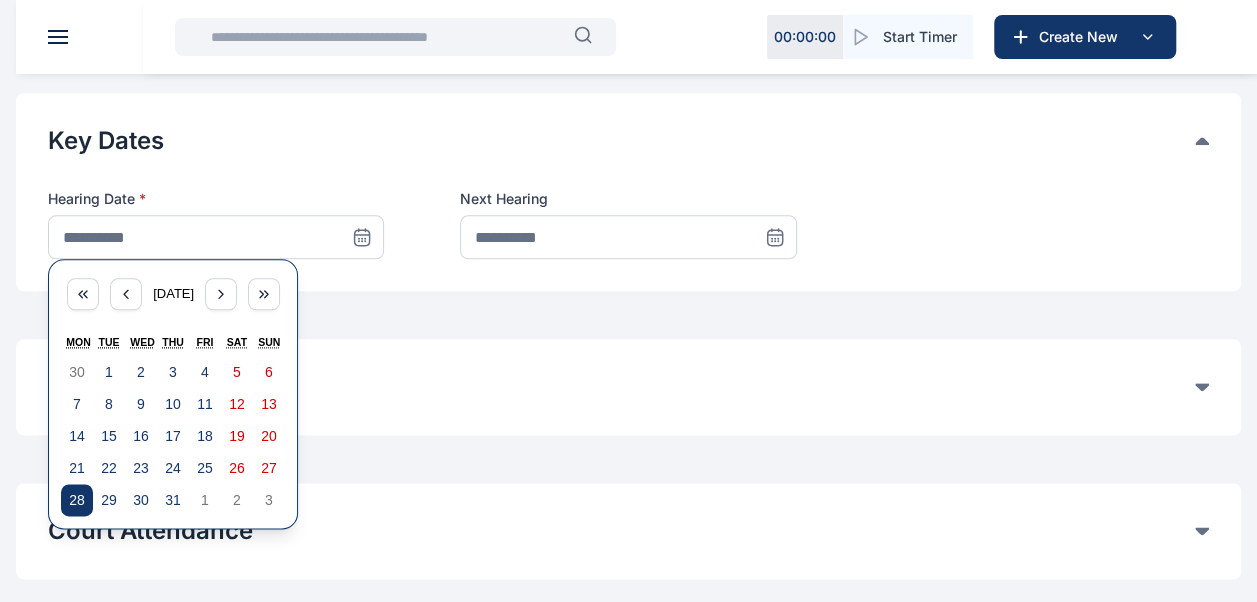 click on "28" at bounding box center (77, 500) 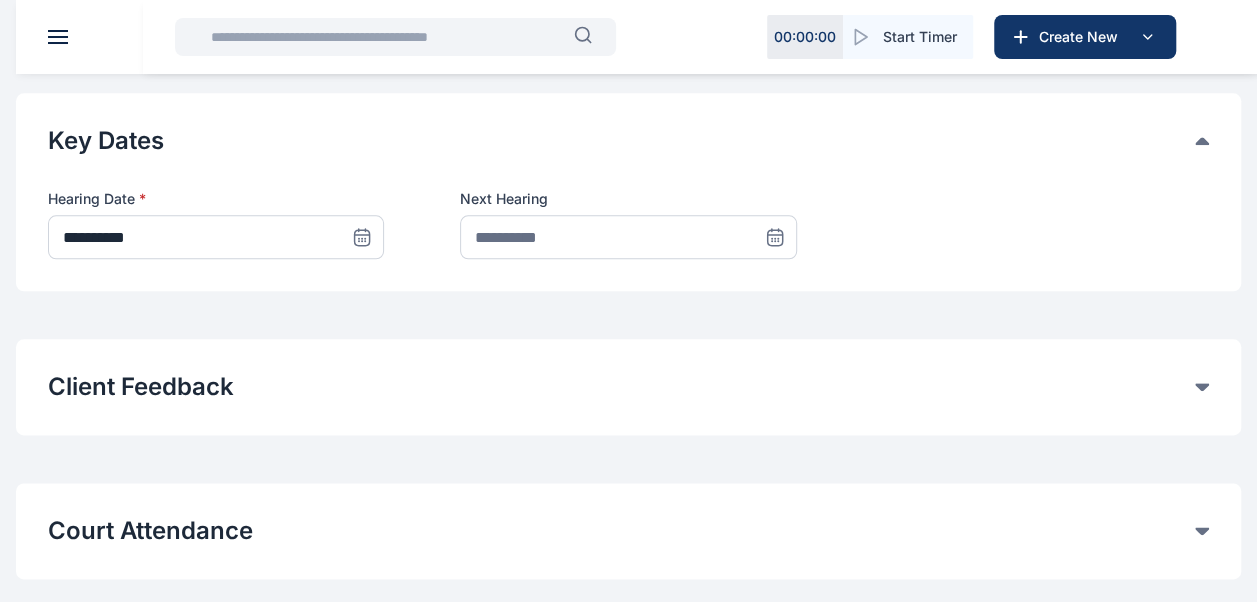 click 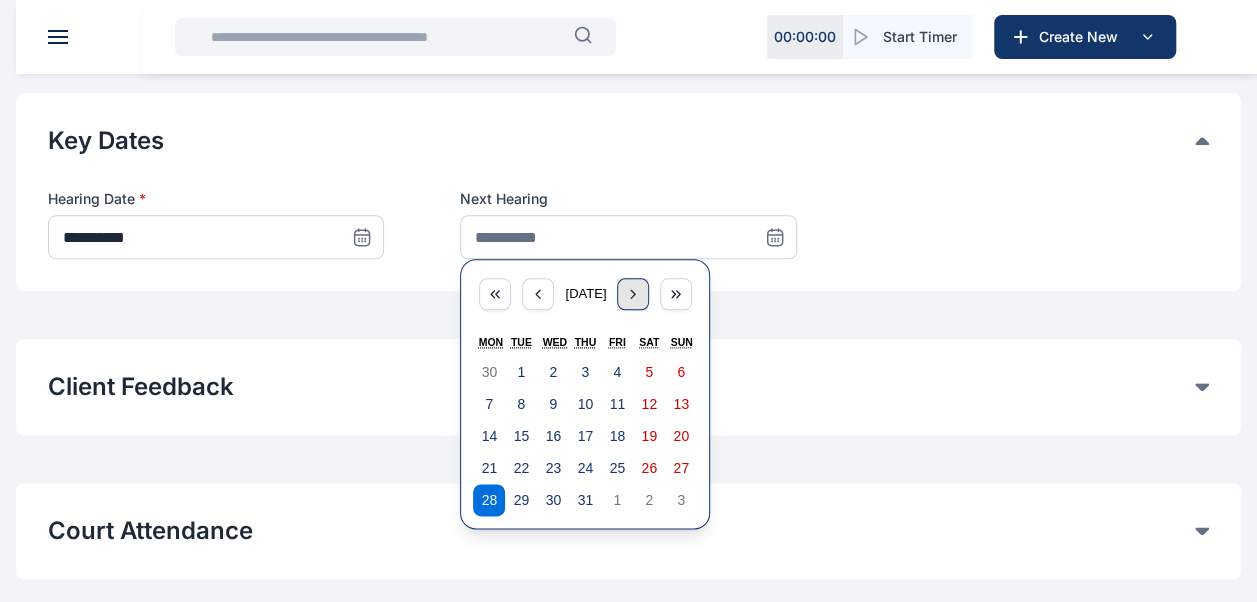 click 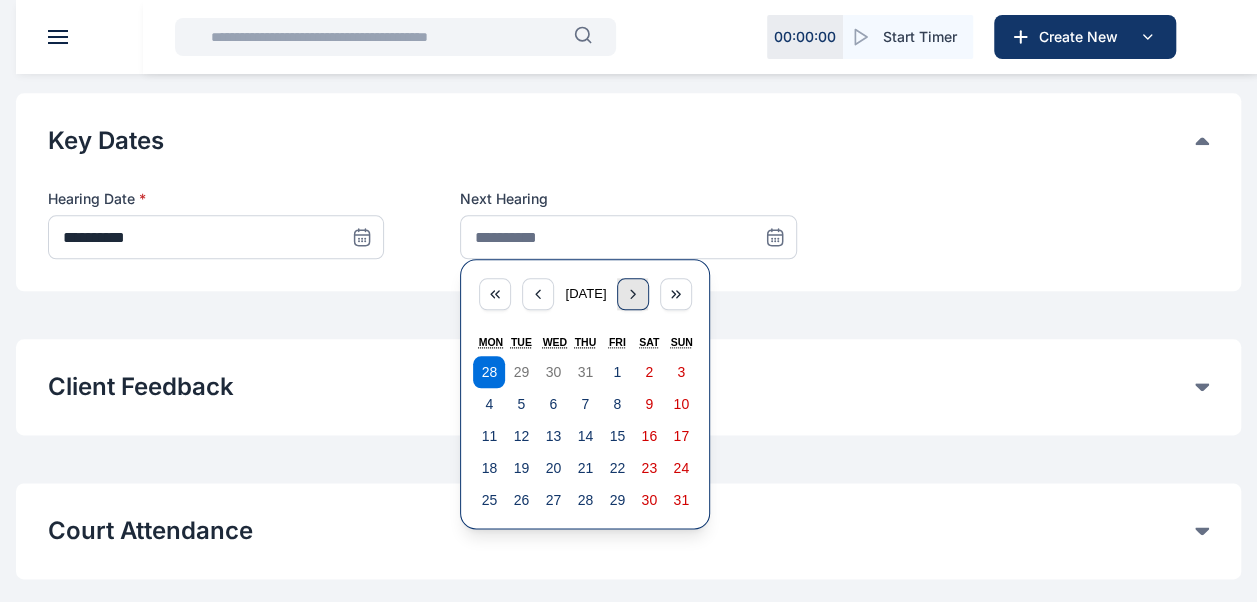 click 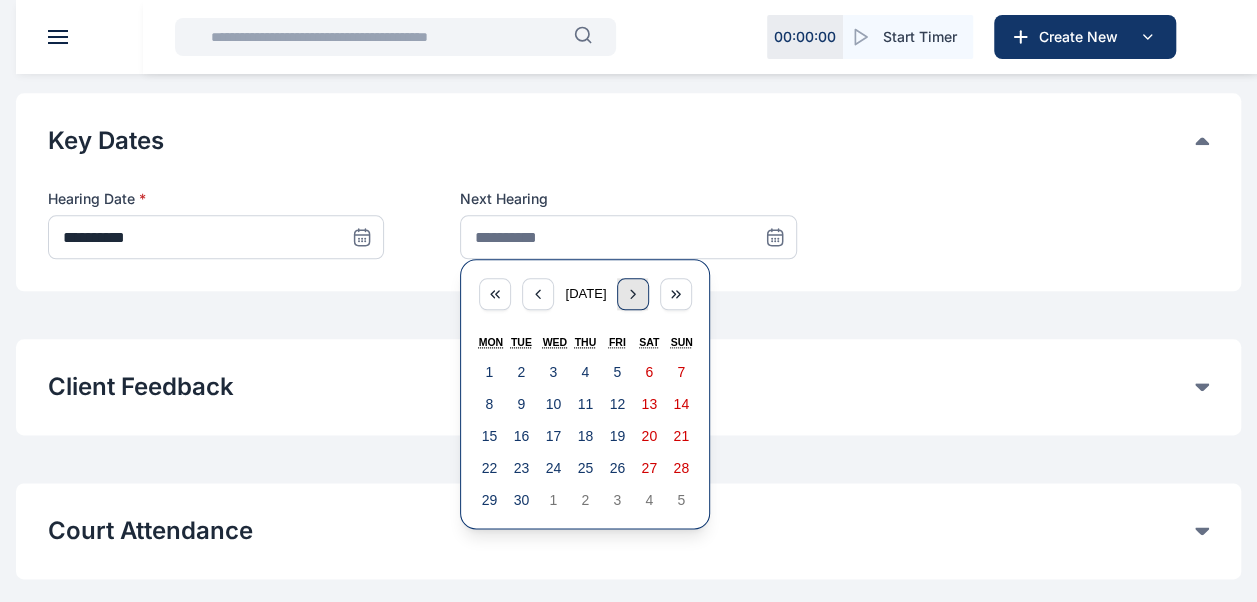click 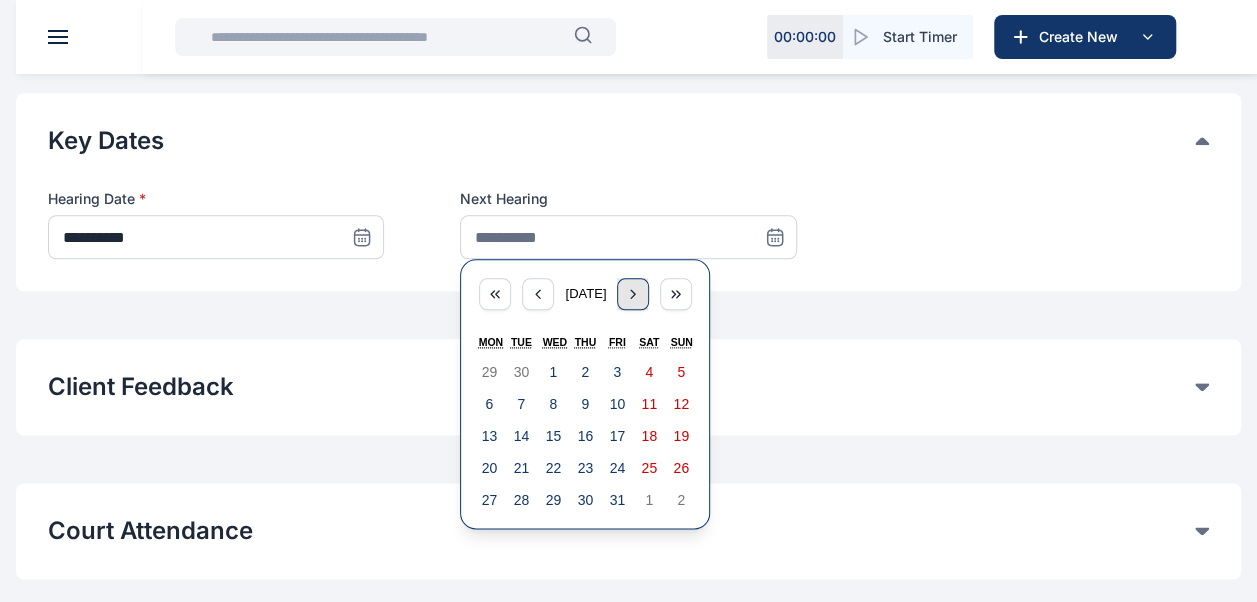 click 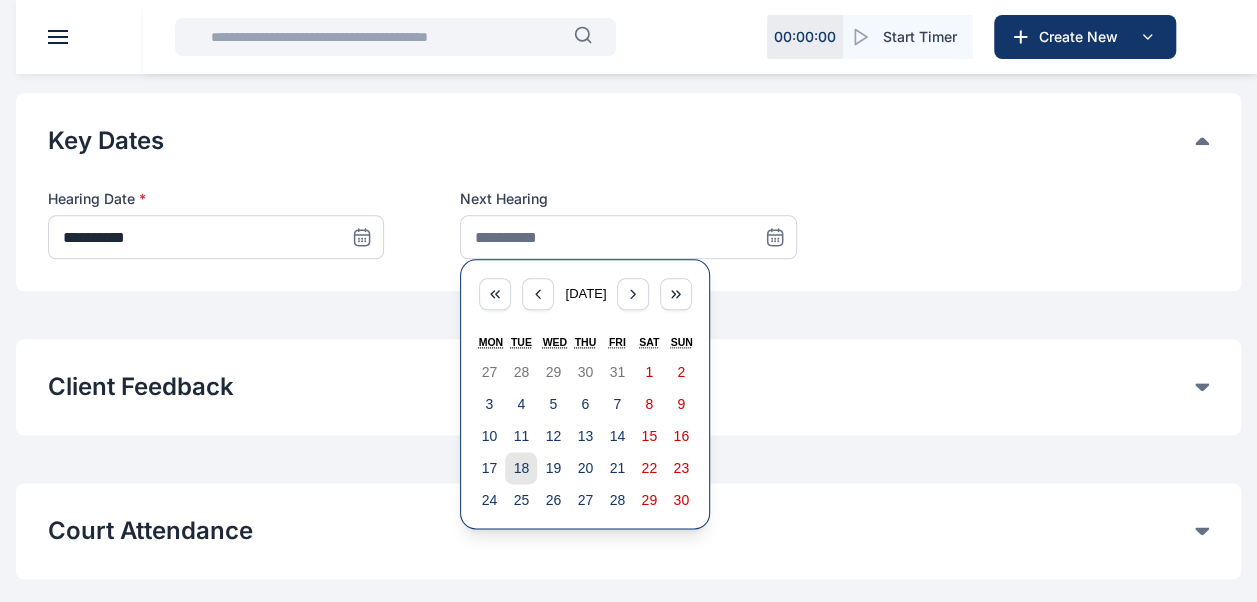 click on "18" at bounding box center [522, 468] 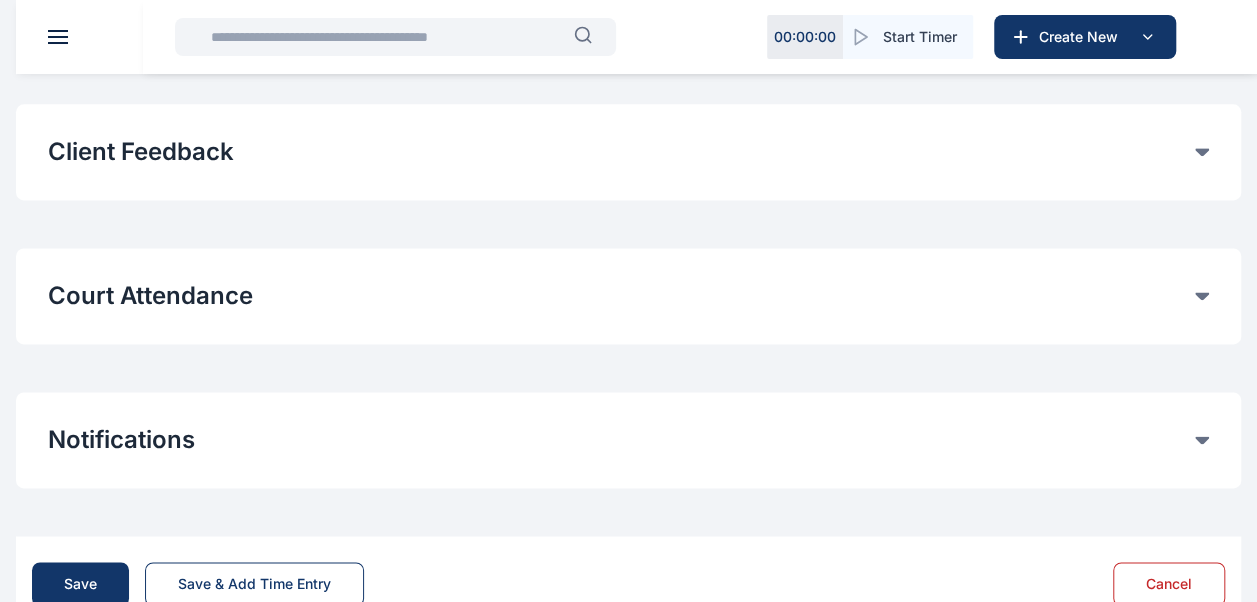 scroll, scrollTop: 1249, scrollLeft: 0, axis: vertical 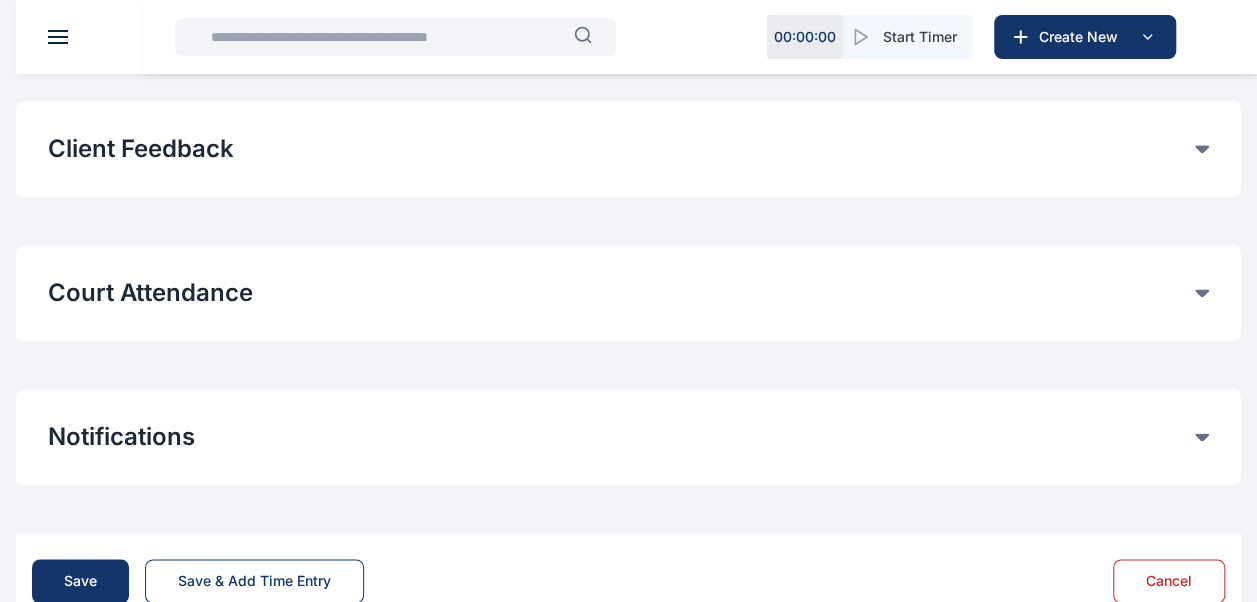click on "Court Attendance" at bounding box center (621, -744) 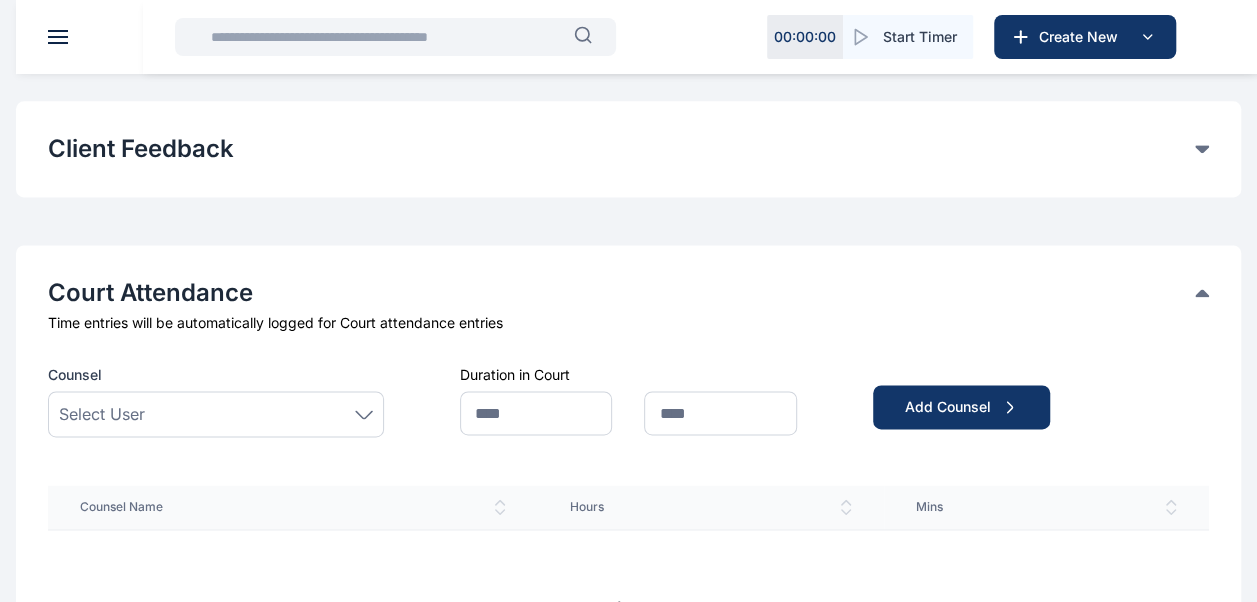 click on "Select User" at bounding box center [216, 414] 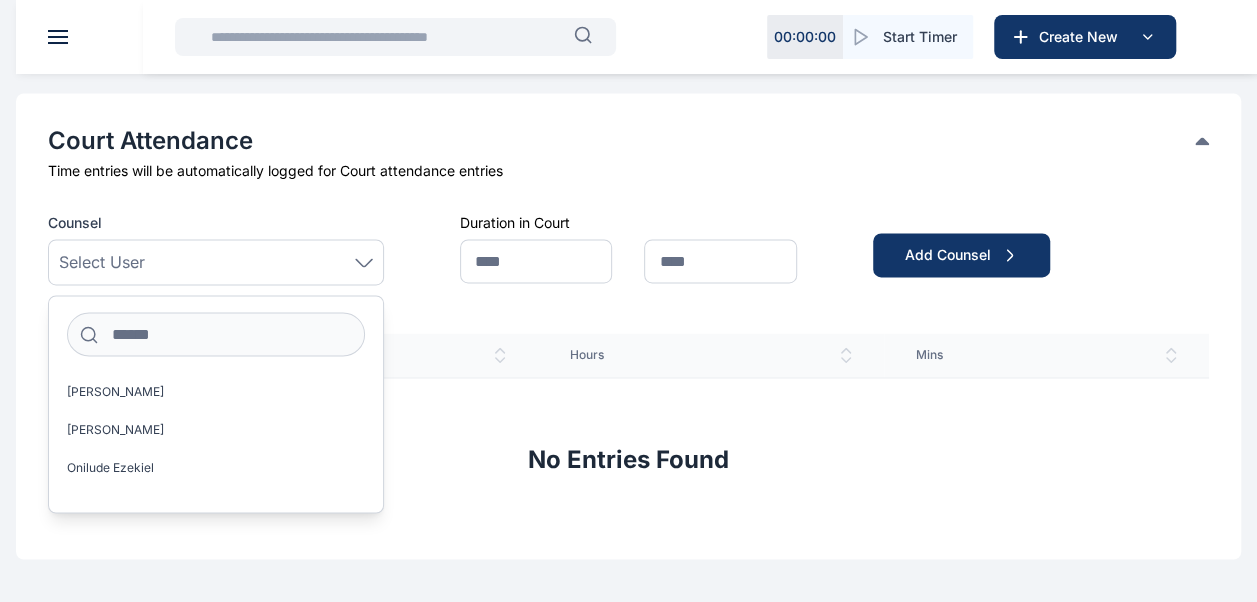 scroll, scrollTop: 1407, scrollLeft: 0, axis: vertical 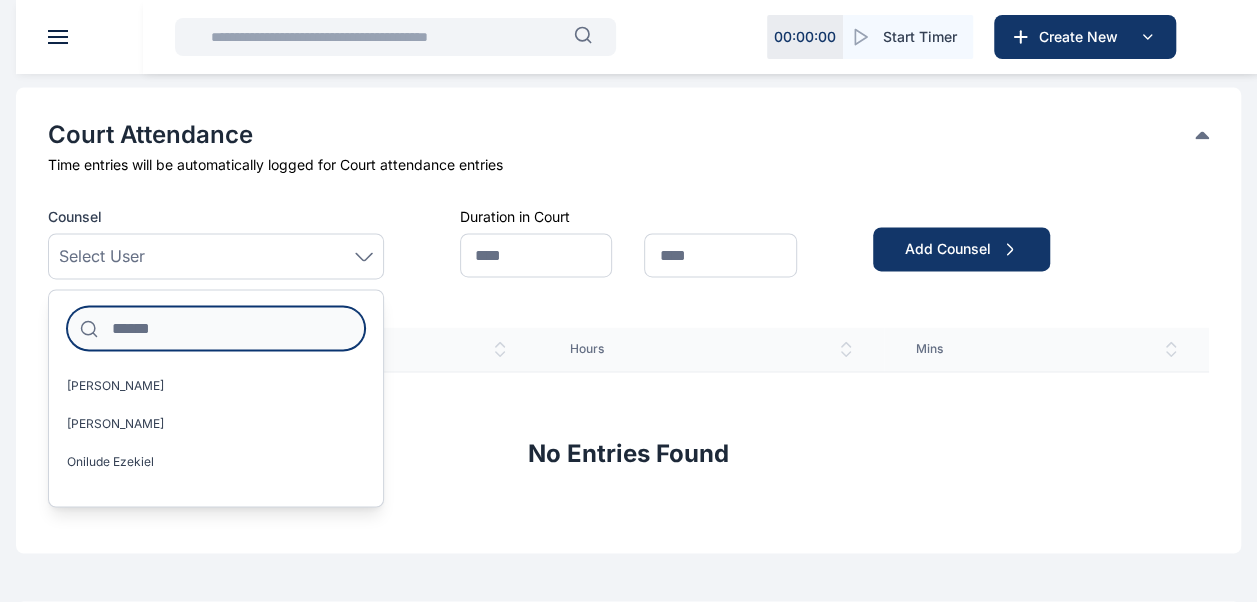 click at bounding box center (216, 328) 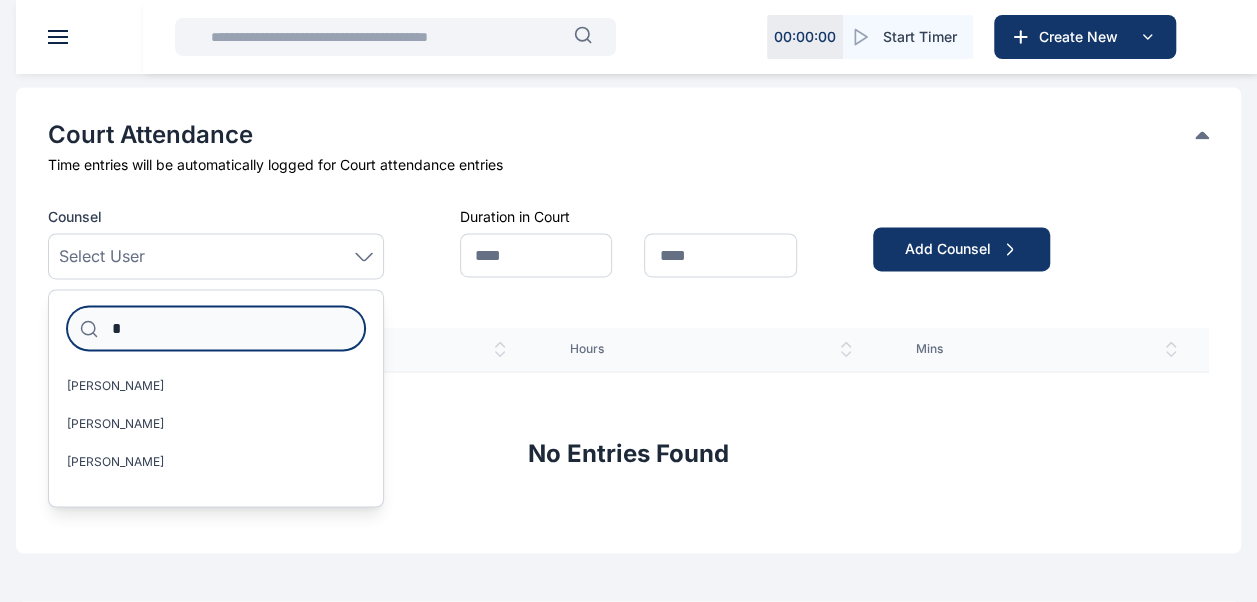 type on "*******" 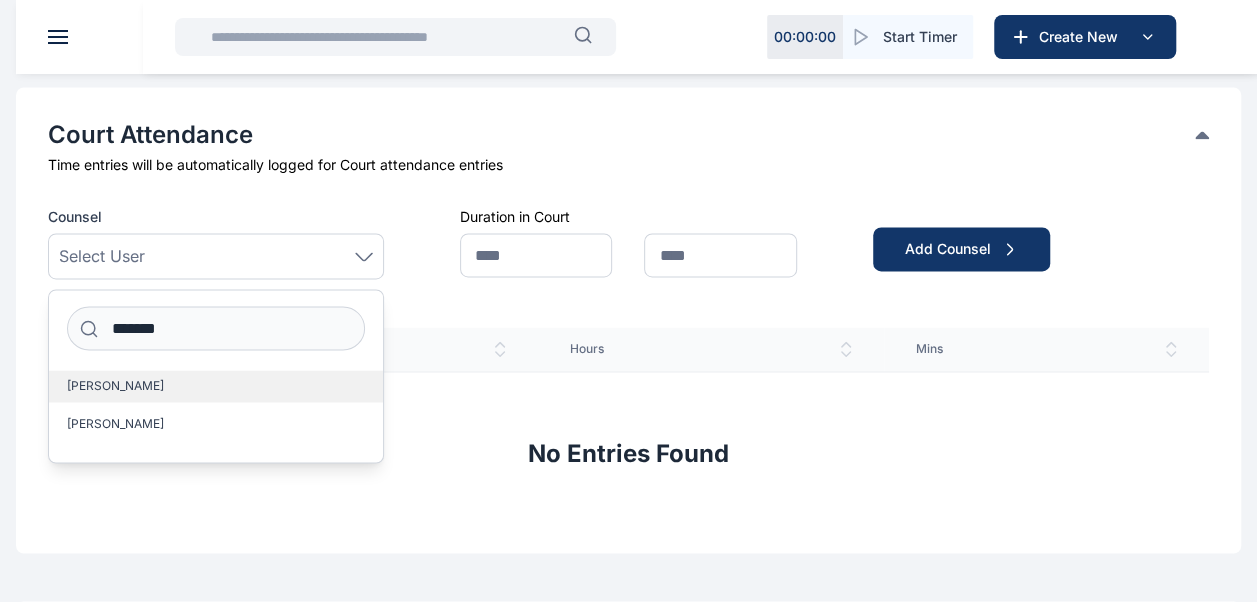 click on "[PERSON_NAME]" at bounding box center [115, 386] 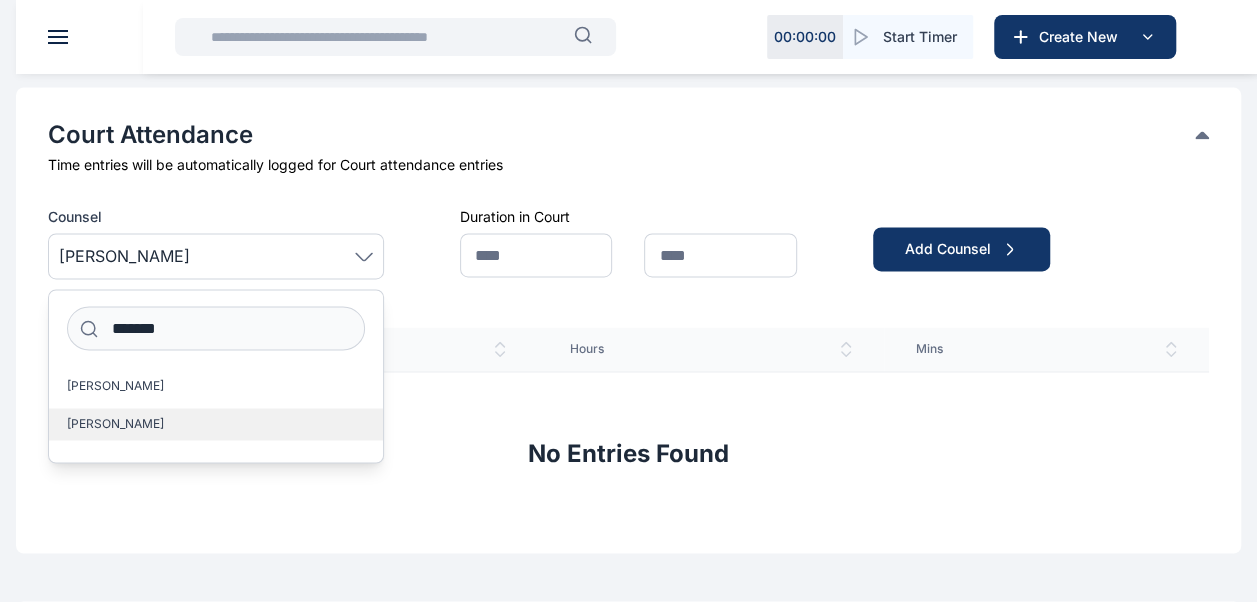 click on "[PERSON_NAME]" at bounding box center [115, 424] 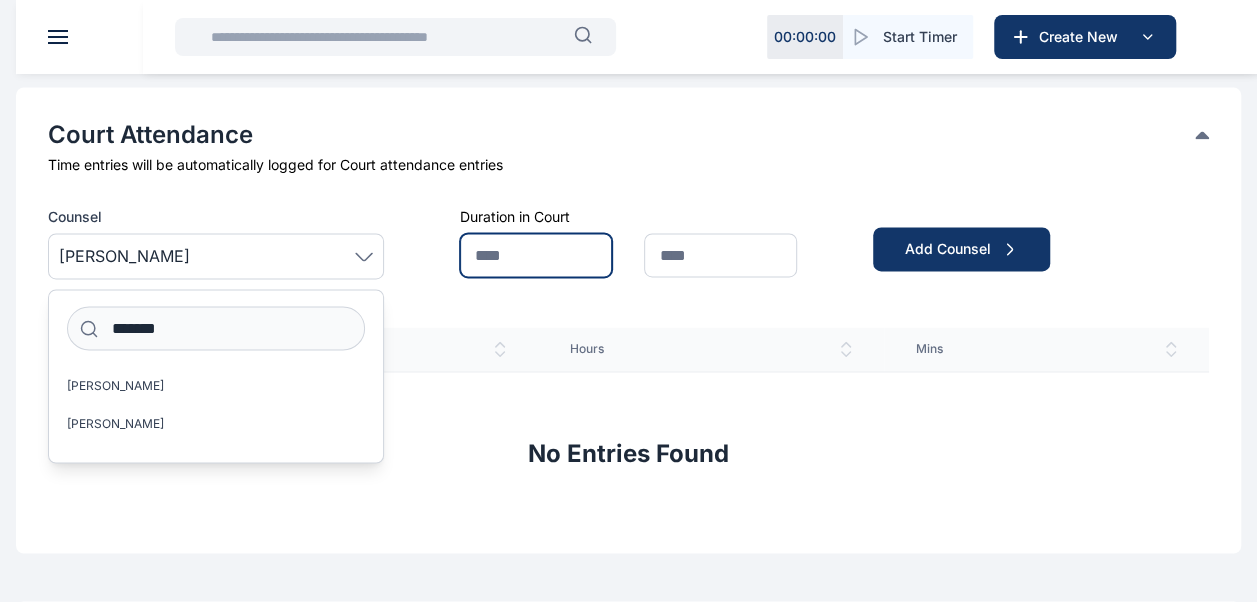 click at bounding box center [536, 255] 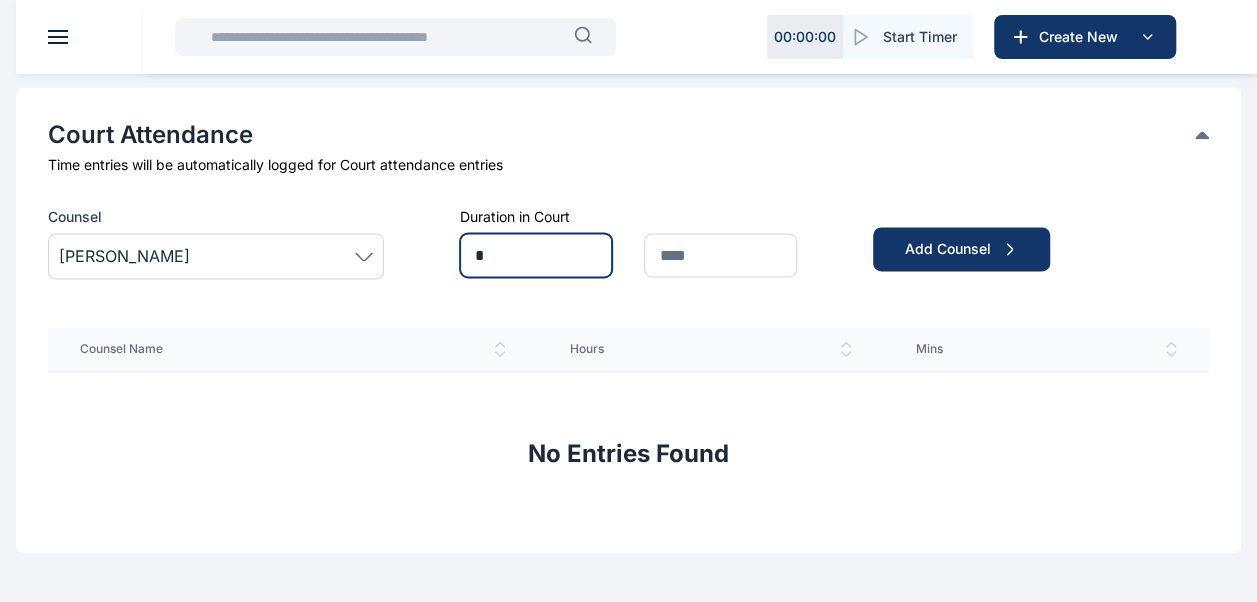 type on "*" 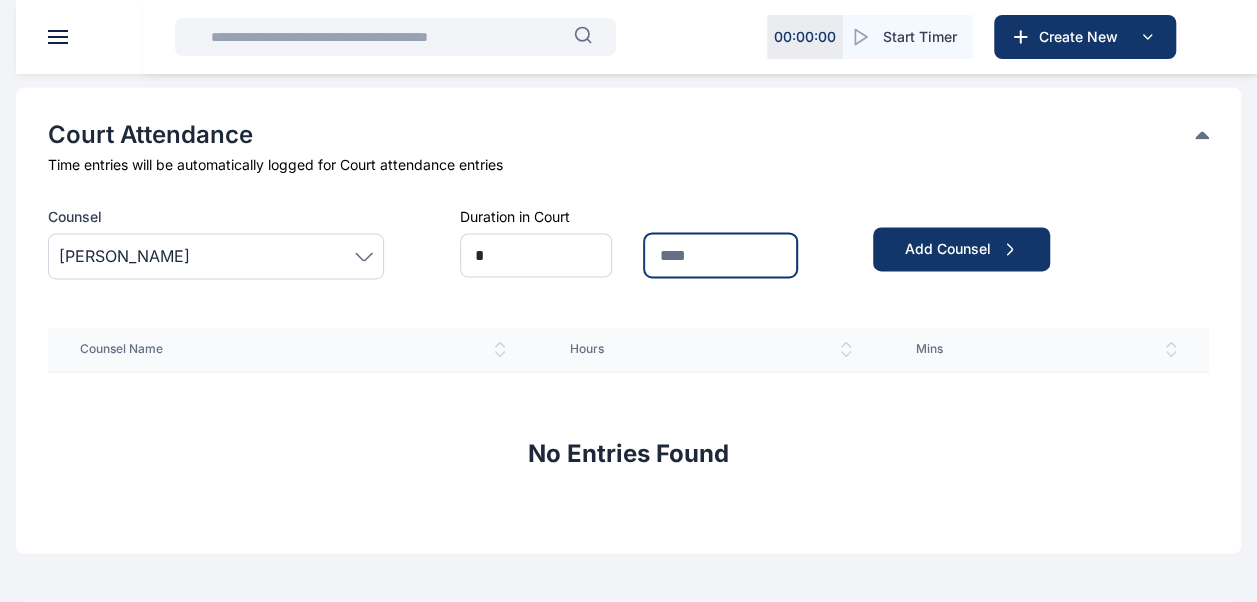 click at bounding box center (720, 255) 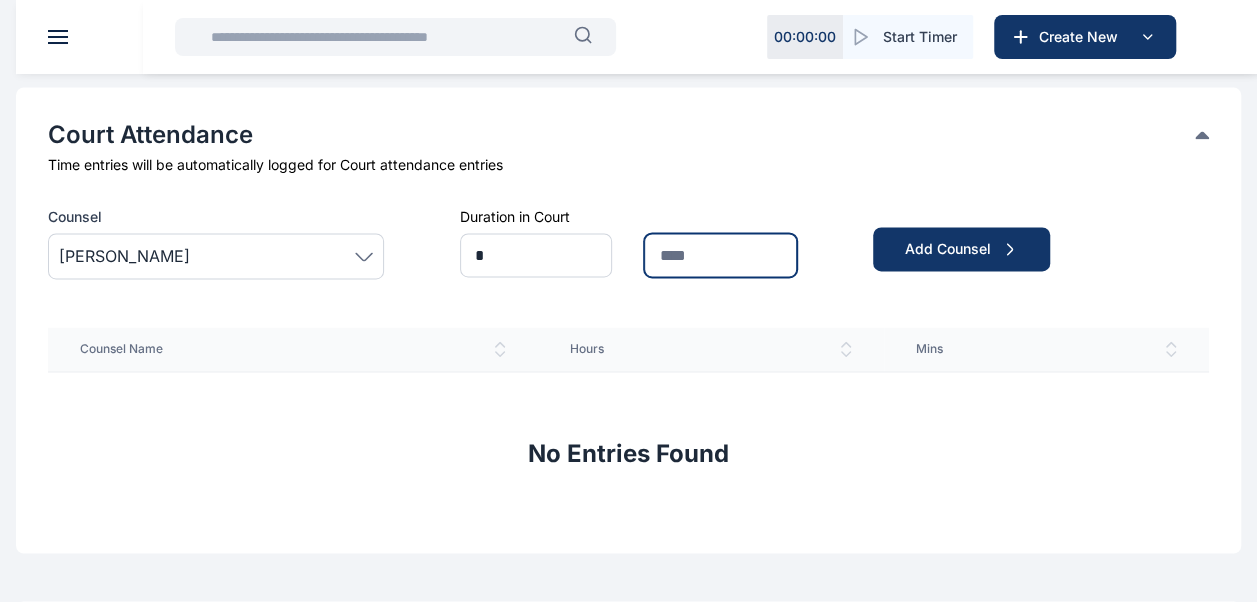 type on "**" 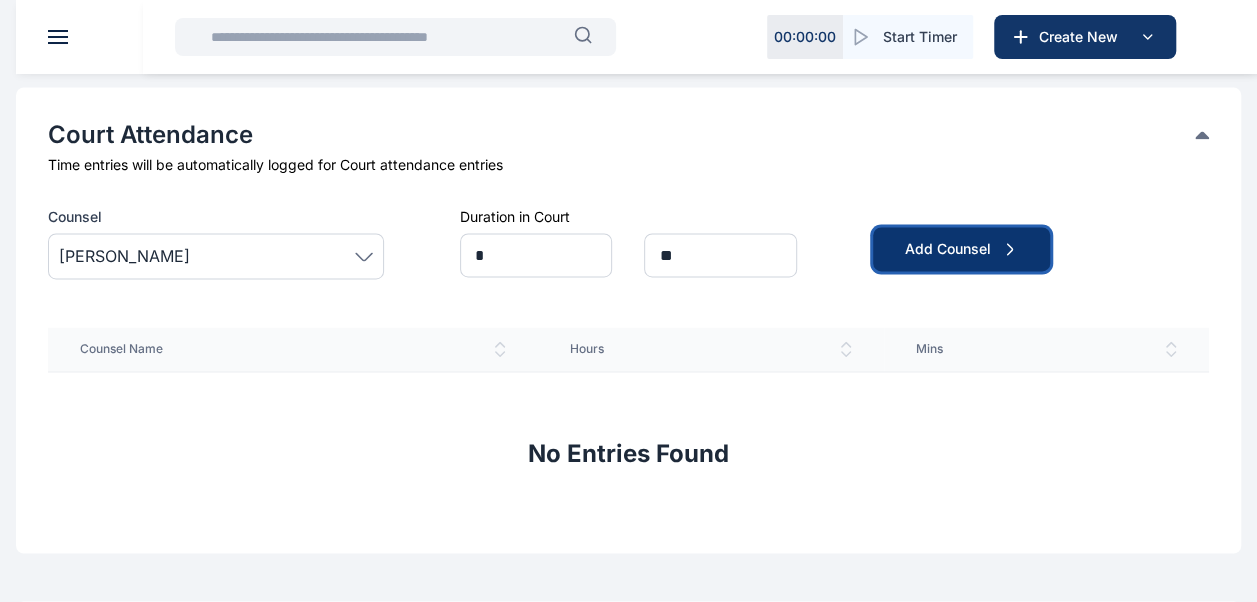 click on "Add Counsel" at bounding box center [961, 249] 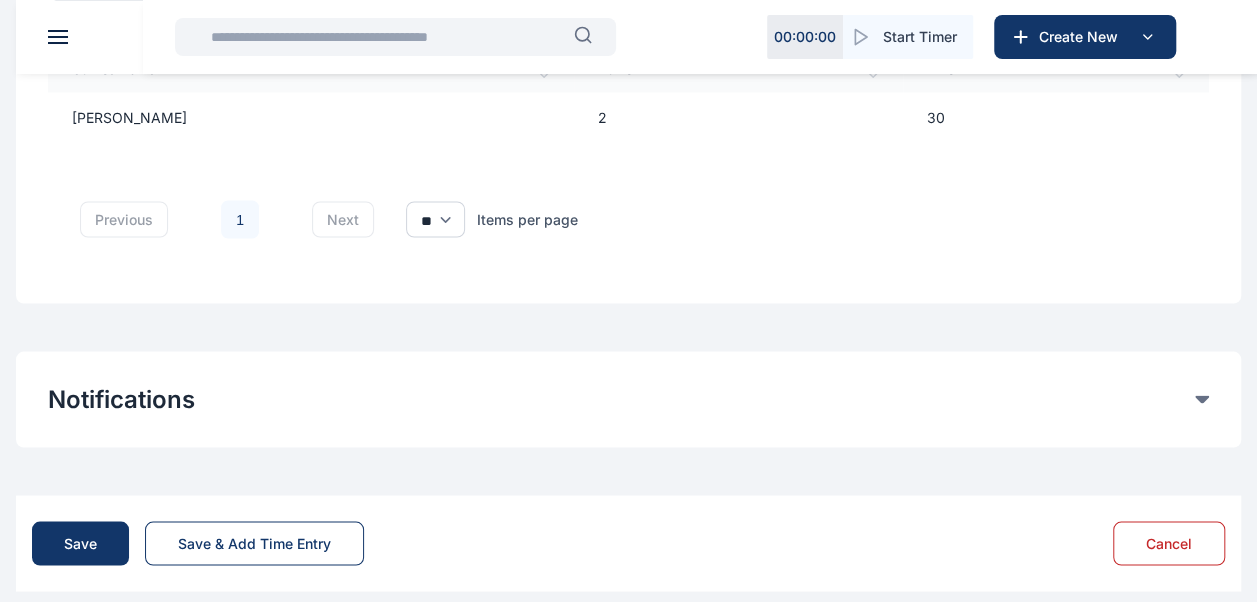 scroll, scrollTop: 1704, scrollLeft: 0, axis: vertical 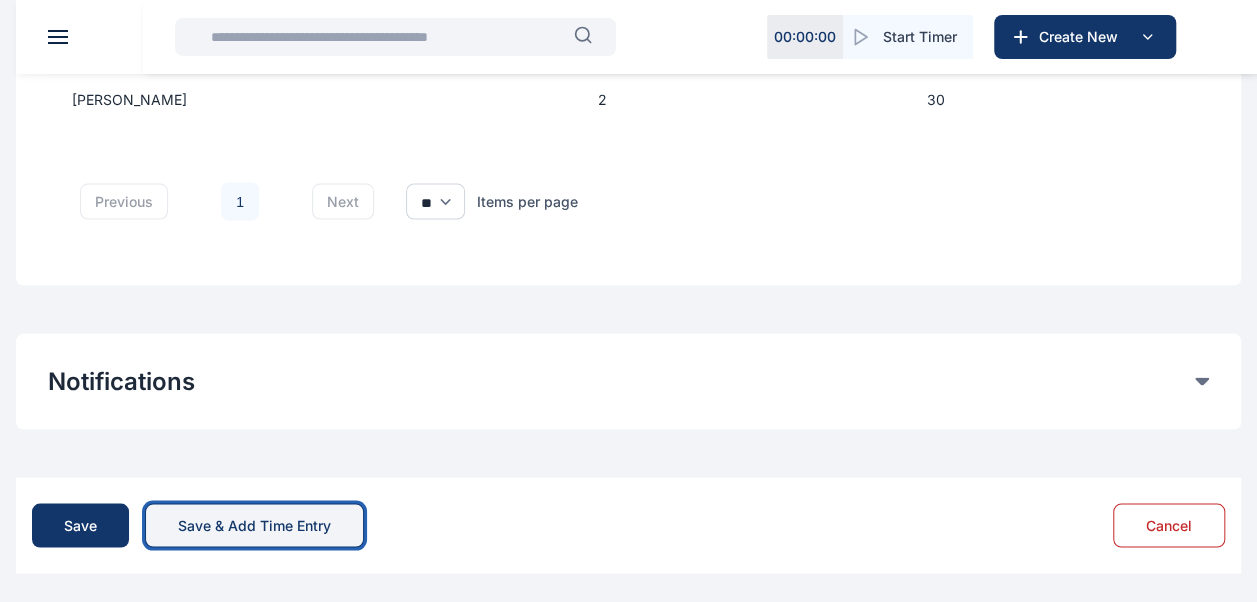 click on "Save & Add Time Entry" at bounding box center (254, 525) 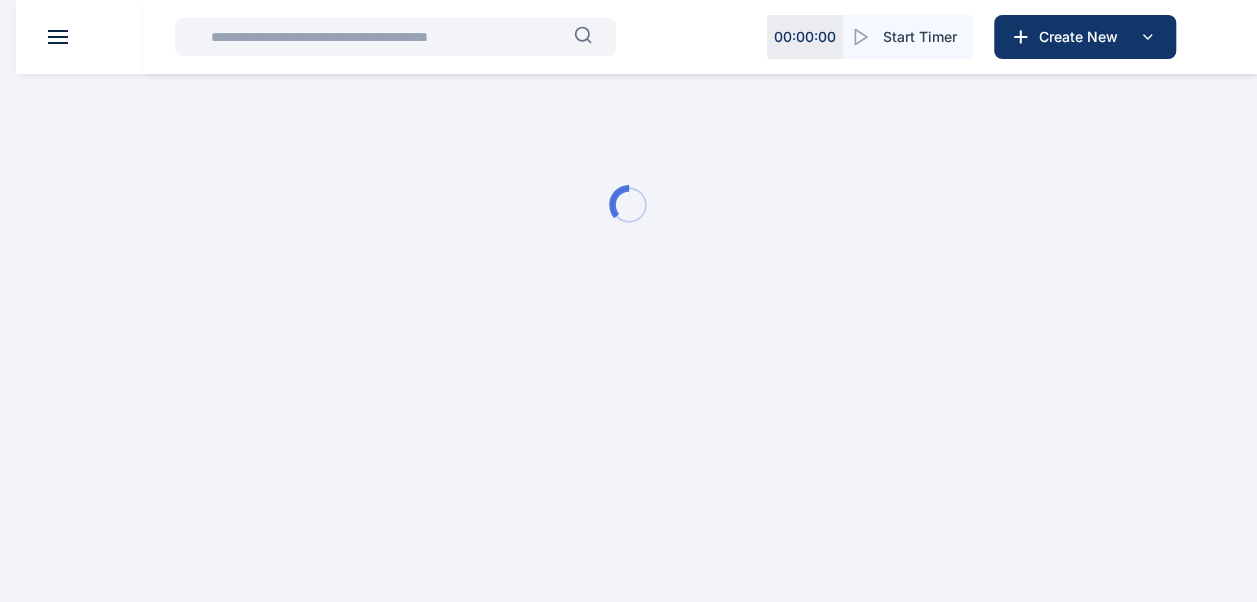 scroll, scrollTop: 0, scrollLeft: 0, axis: both 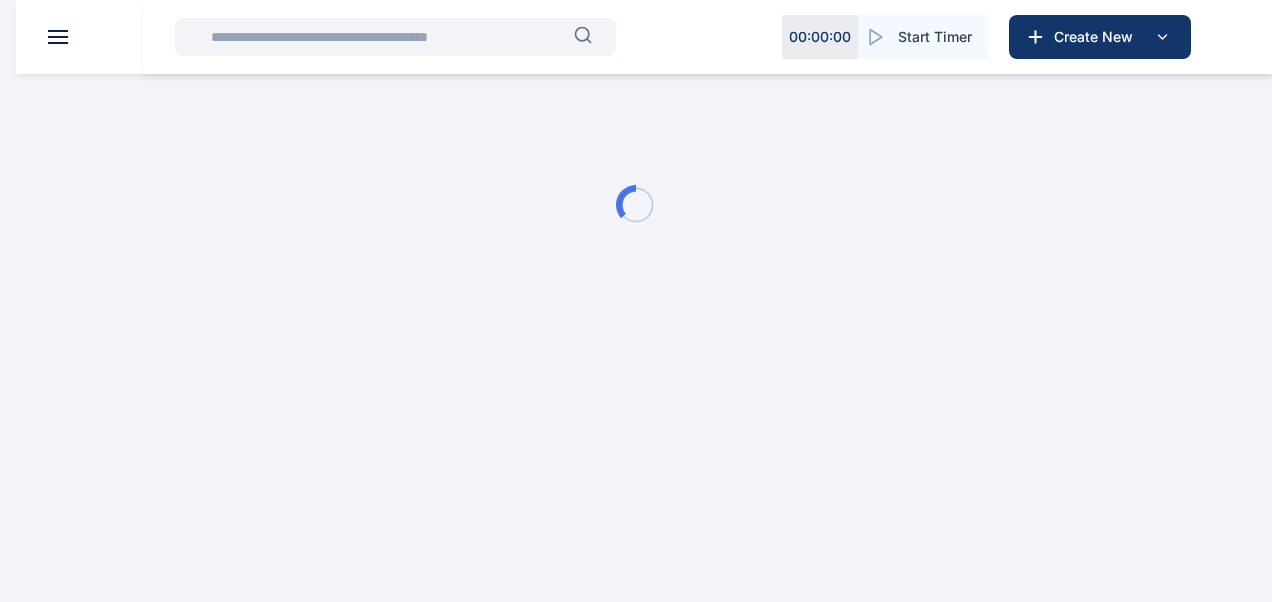 type 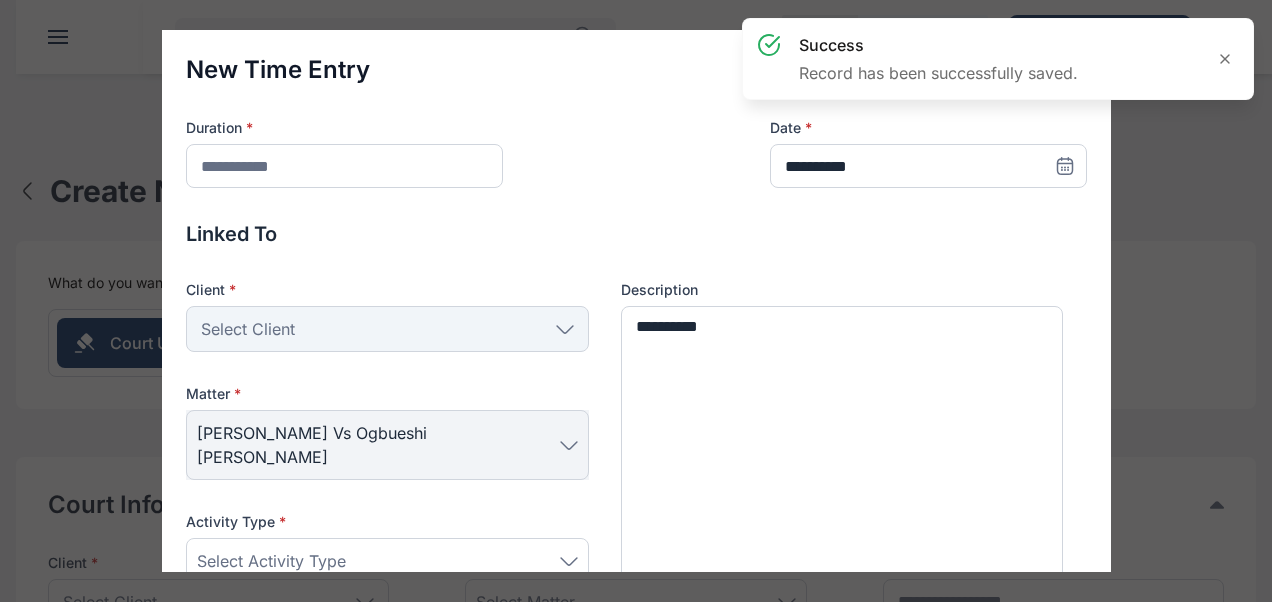 click on "Activity Type   * Select Activity Type" at bounding box center (387, 548) 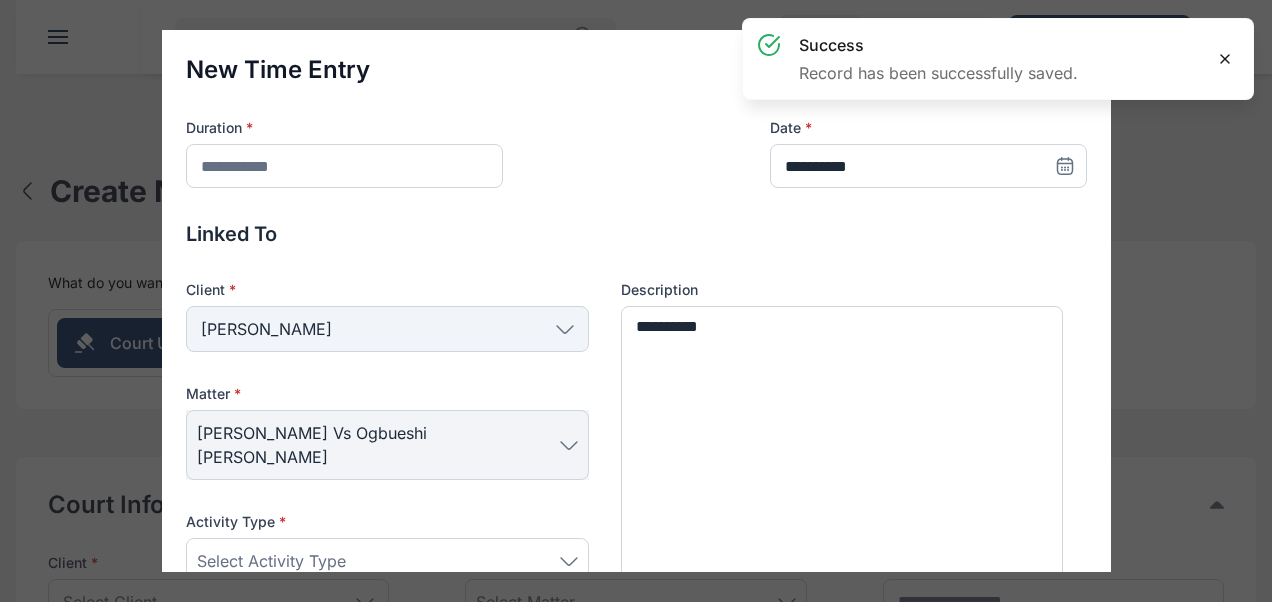click 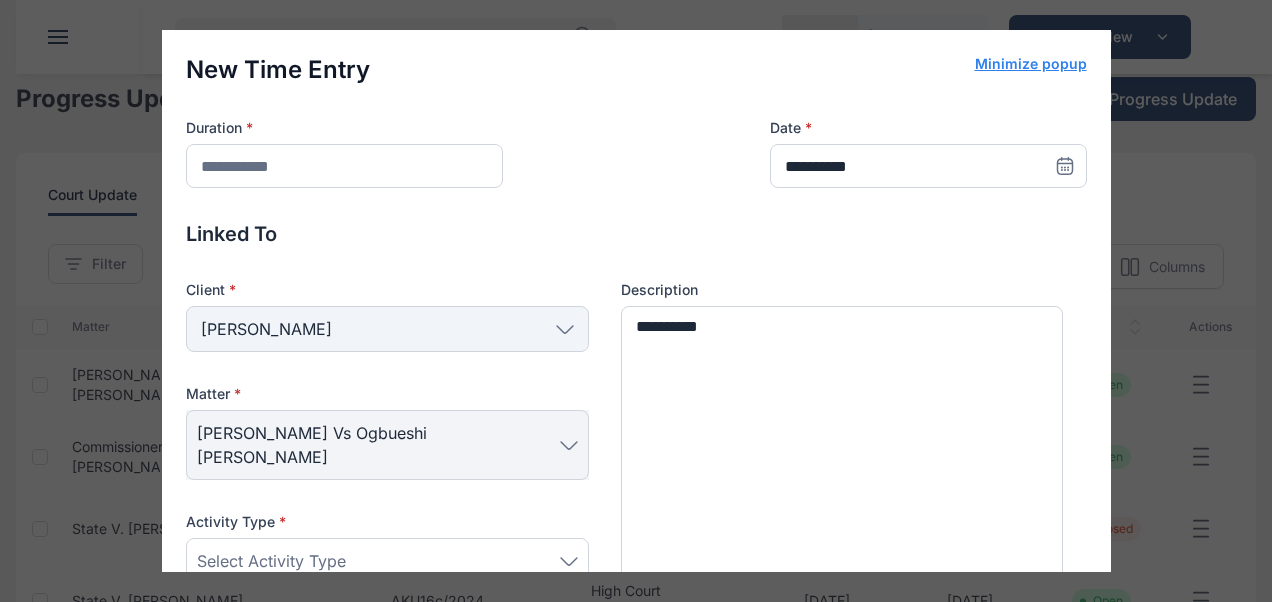 click on "Minimize popup" at bounding box center [1031, 64] 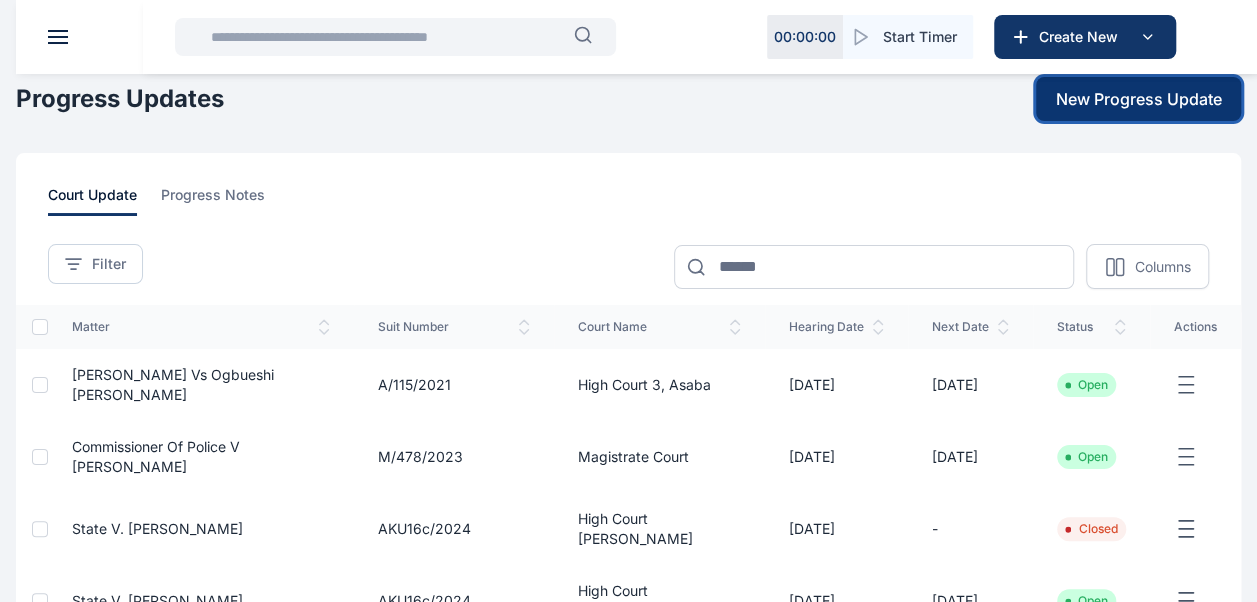 click on "New Progress Update" at bounding box center [1139, 99] 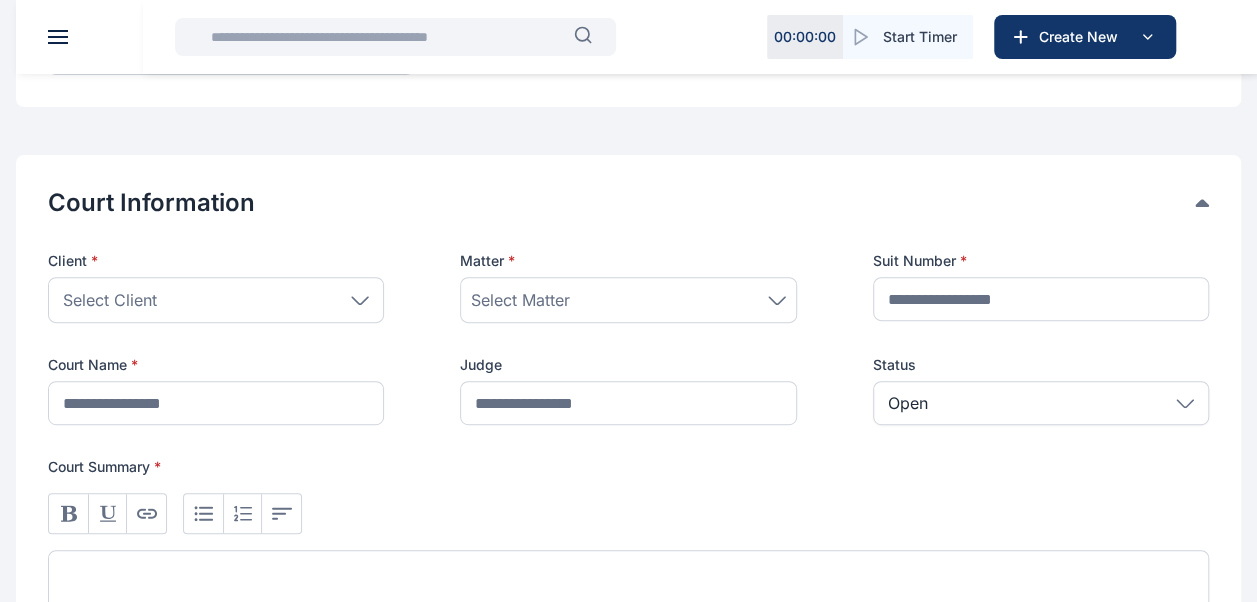 scroll, scrollTop: 306, scrollLeft: 0, axis: vertical 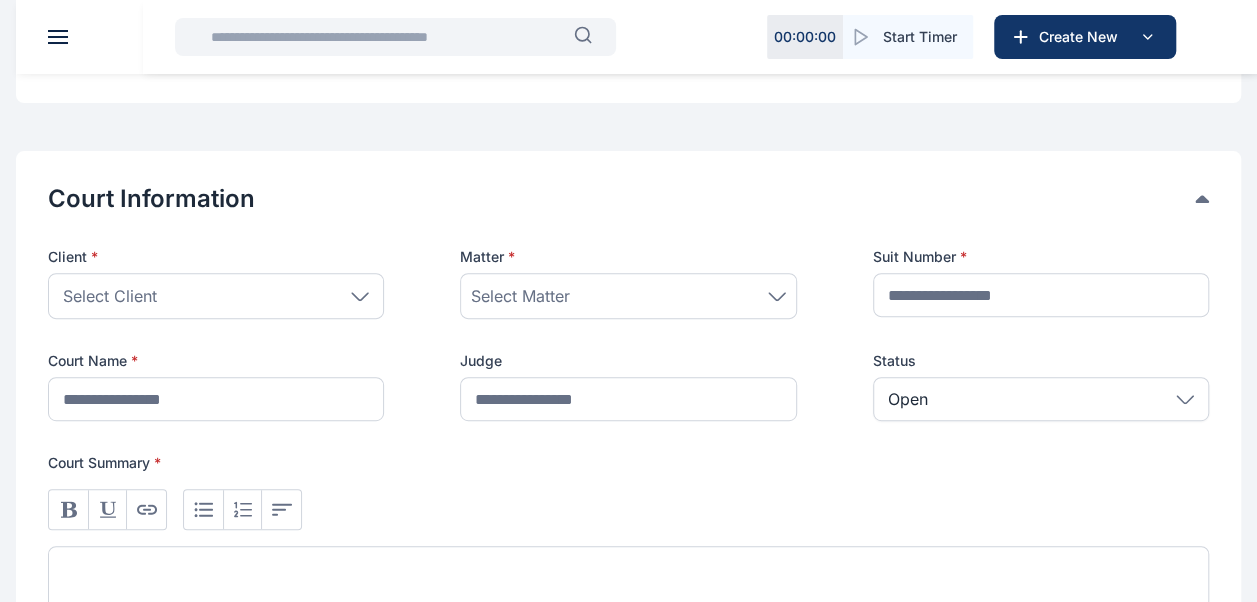click 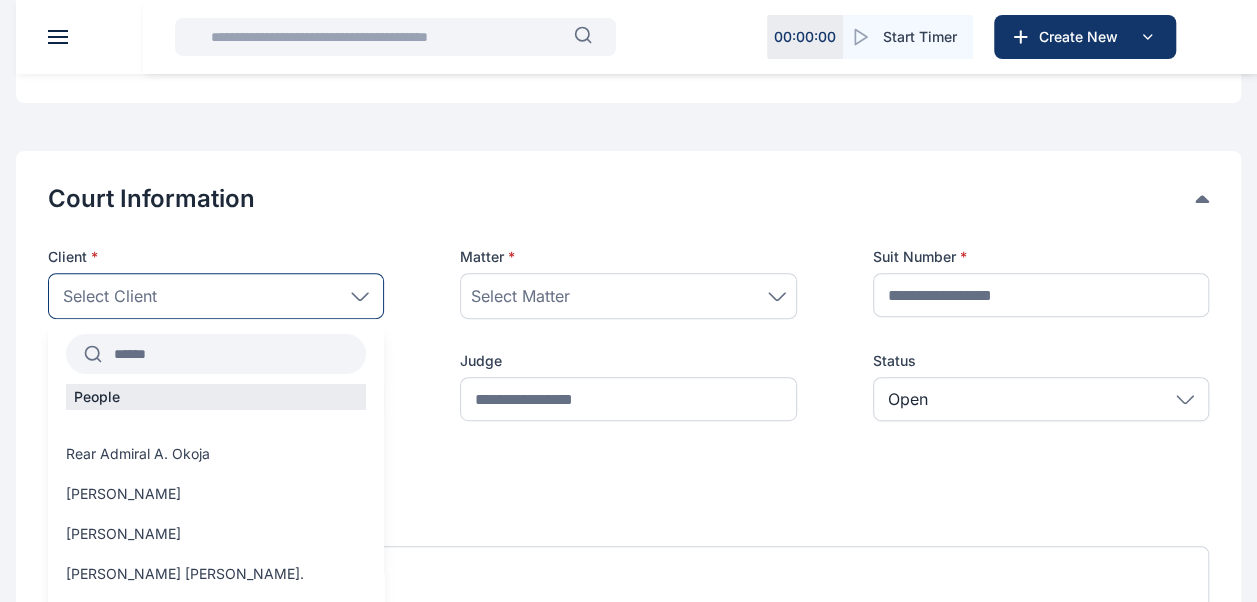 click at bounding box center (234, 354) 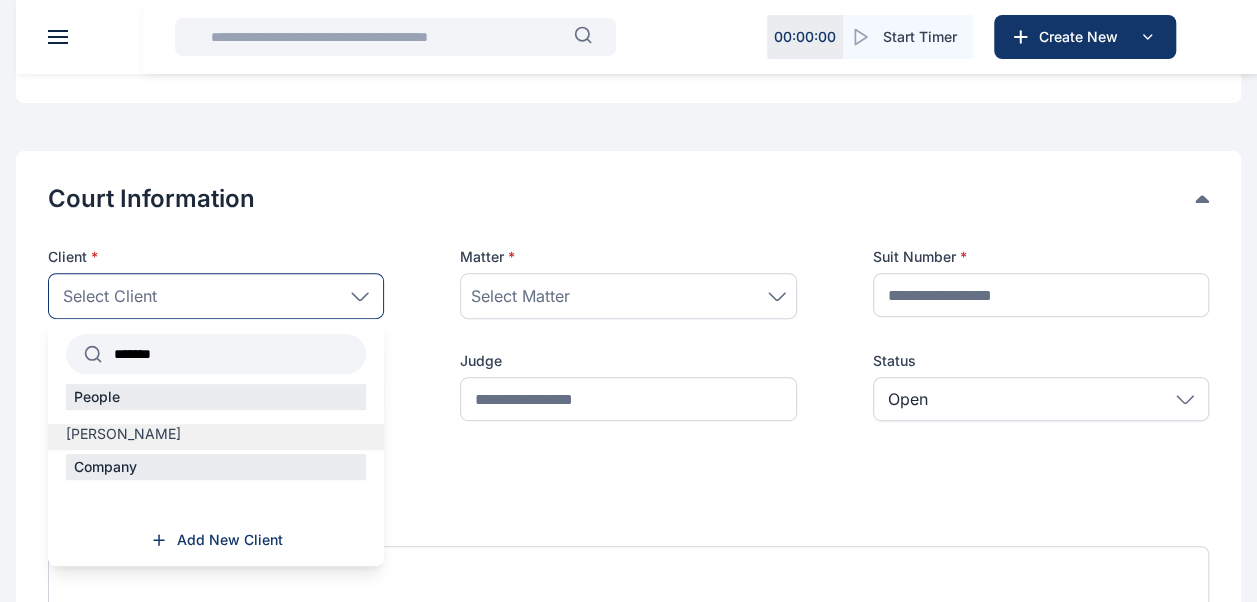 type on "*******" 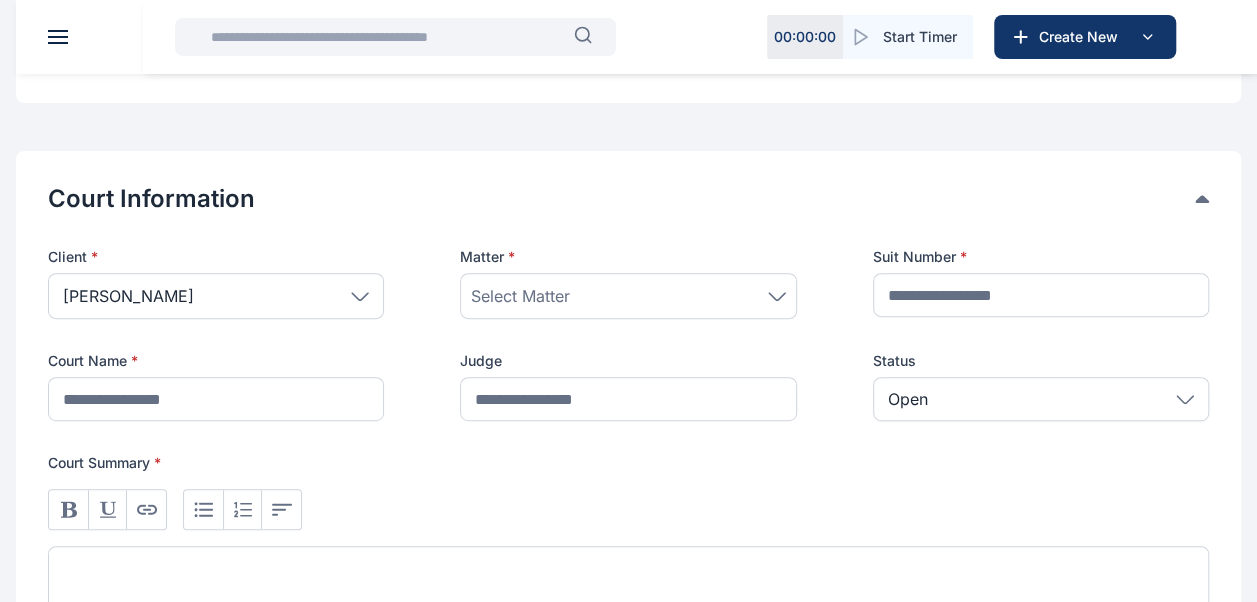 click on "Select Matter" at bounding box center (628, 296) 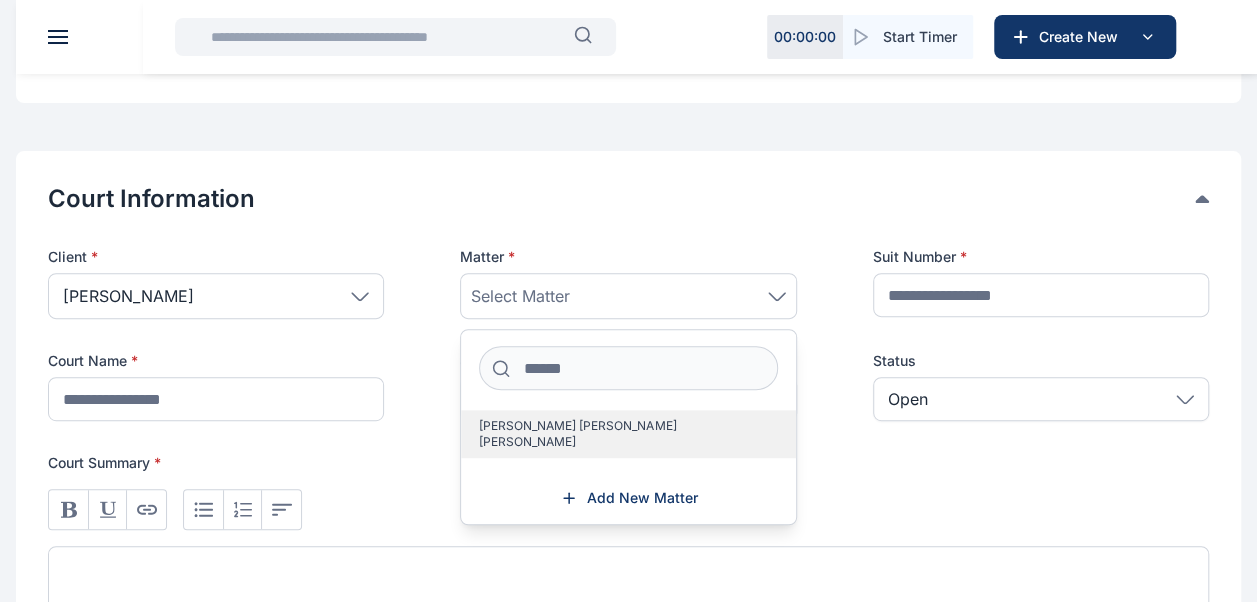 click on "[PERSON_NAME] [PERSON_NAME] [PERSON_NAME]" at bounding box center (620, 434) 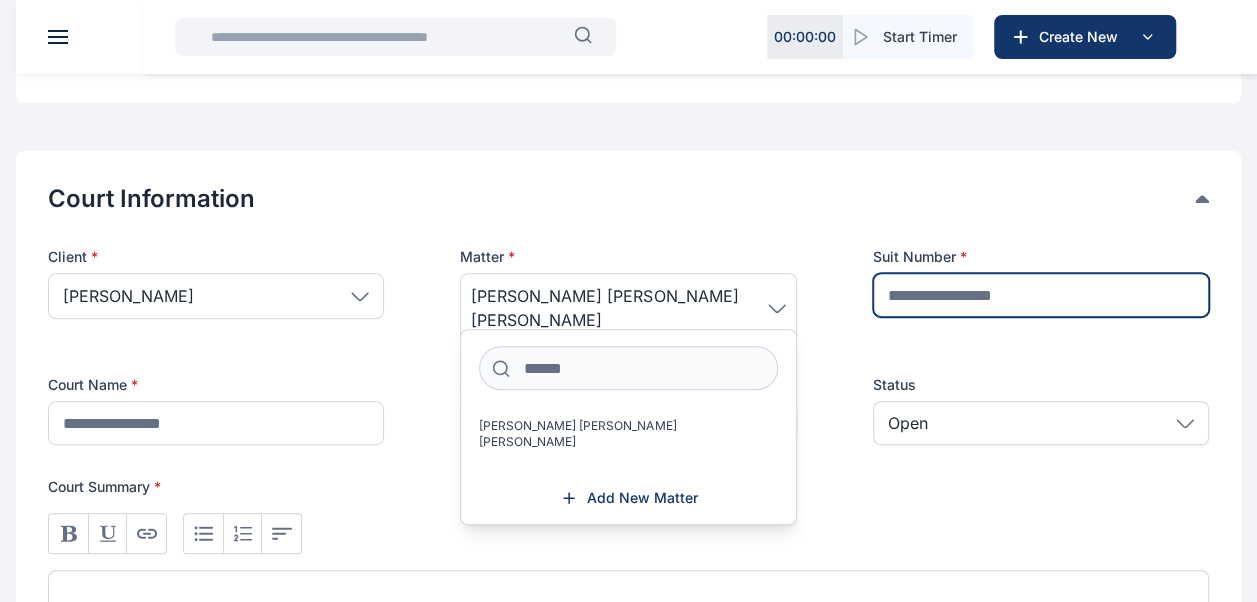 click at bounding box center [1041, 295] 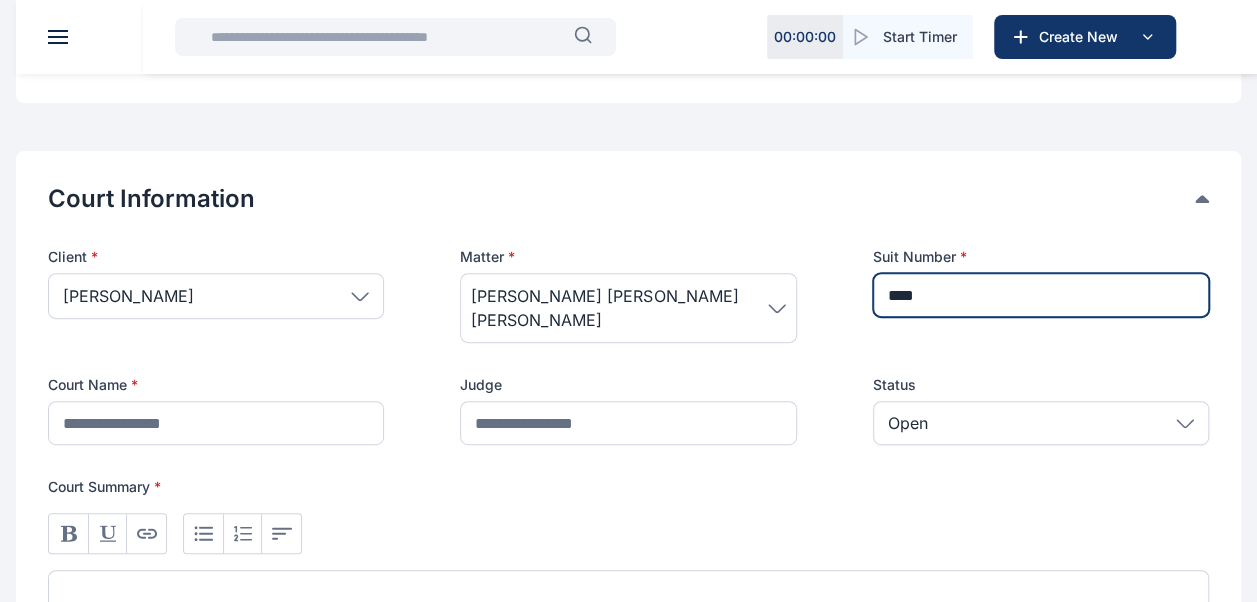 type on "**********" 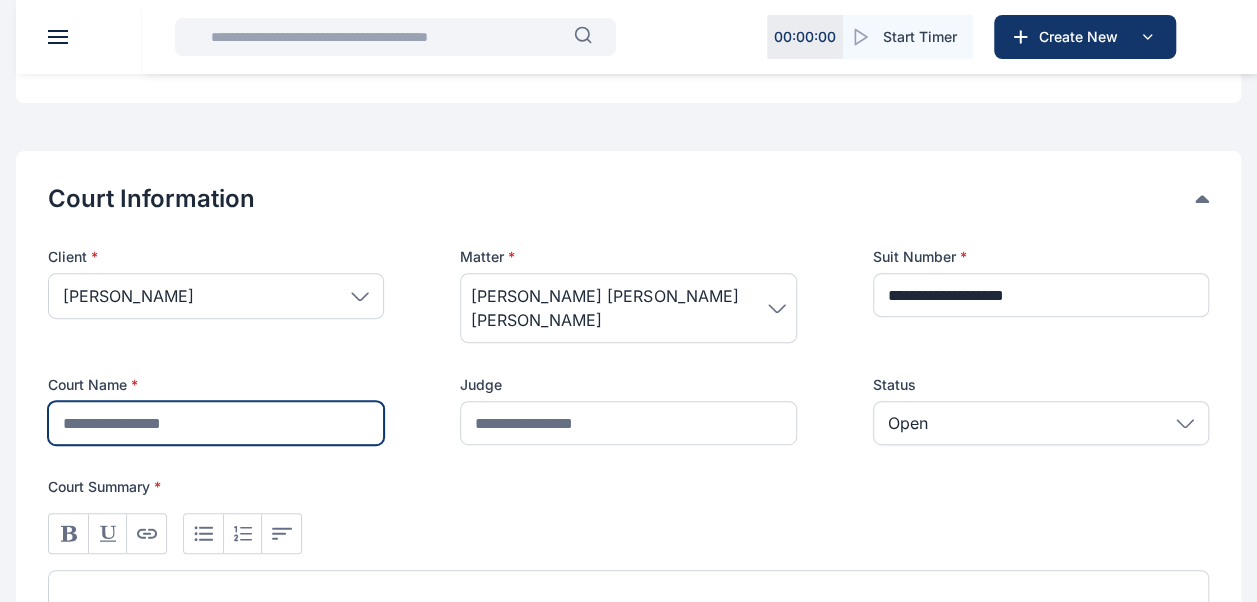 click at bounding box center (216, 423) 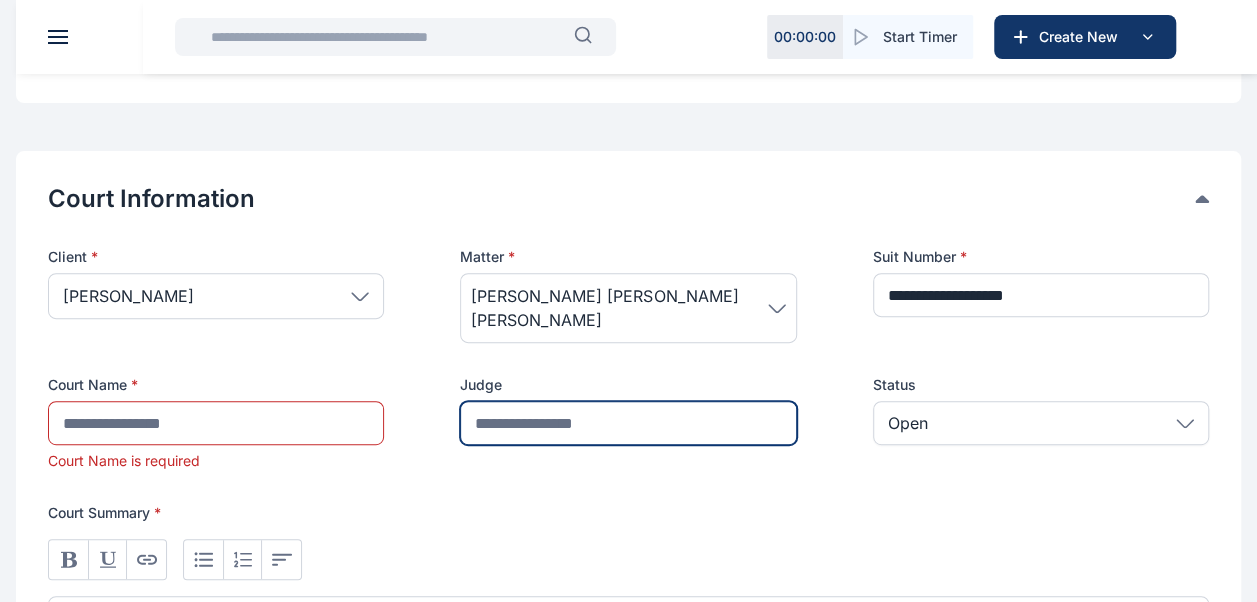 drag, startPoint x: 589, startPoint y: 430, endPoint x: 958, endPoint y: 645, distance: 427.06674 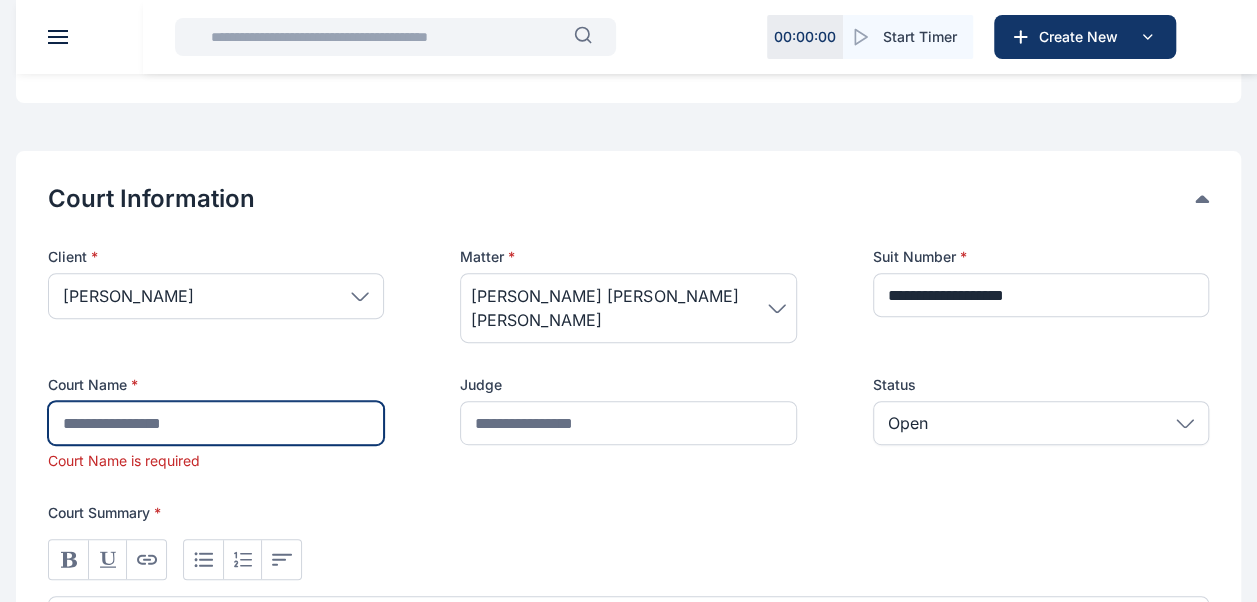 click at bounding box center (216, 423) 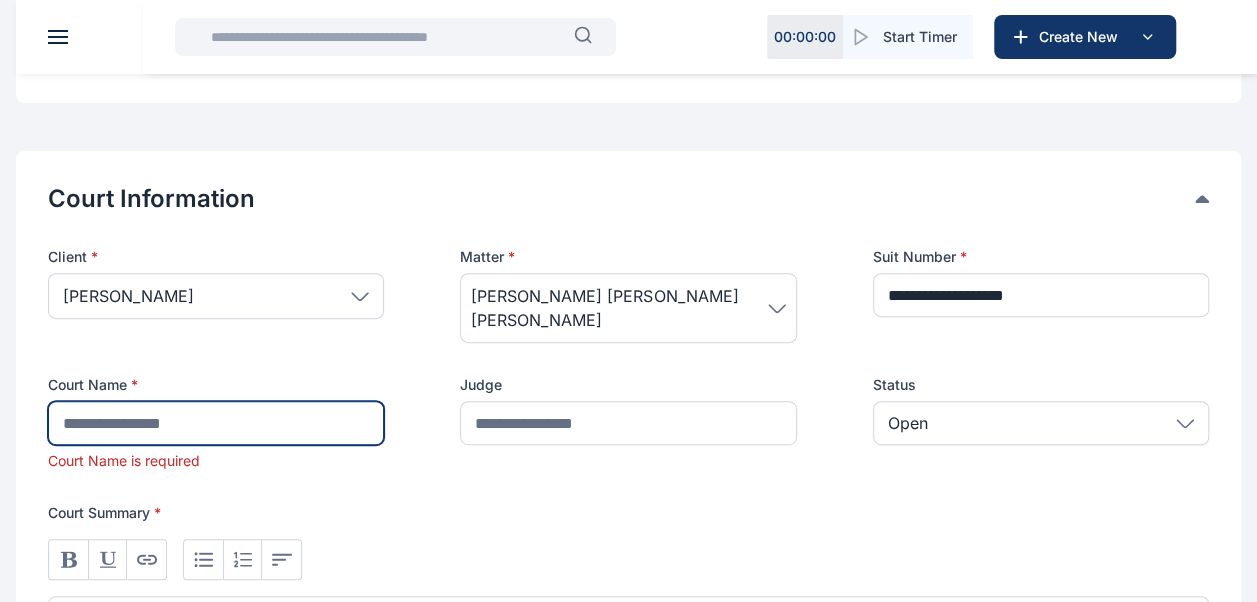 type on "**********" 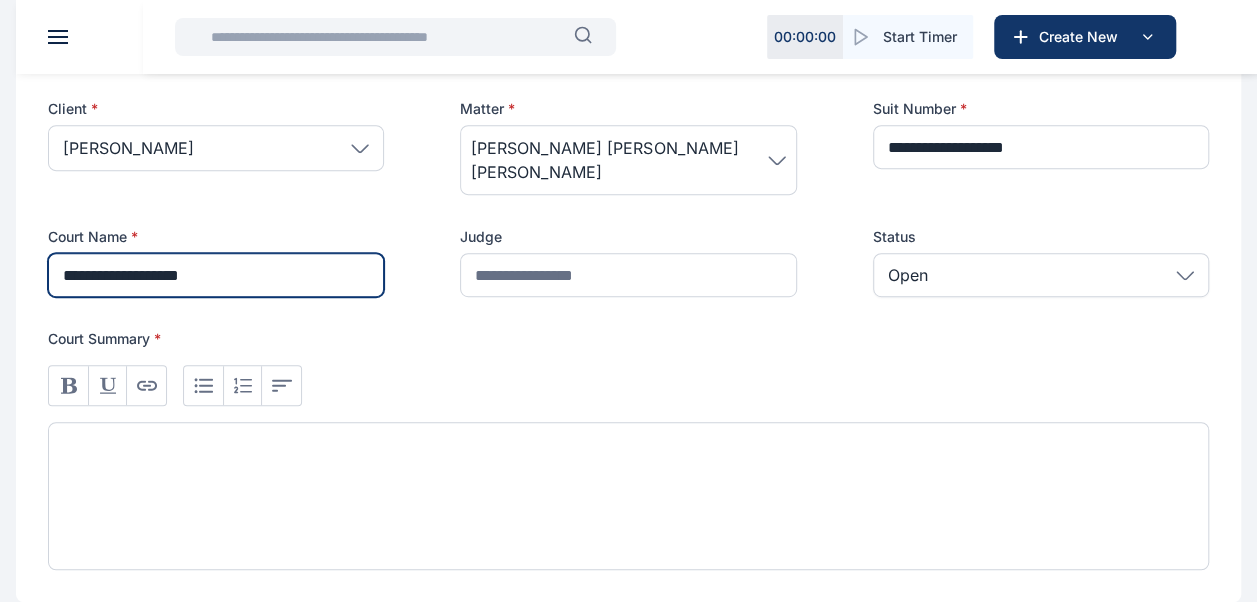 scroll, scrollTop: 457, scrollLeft: 0, axis: vertical 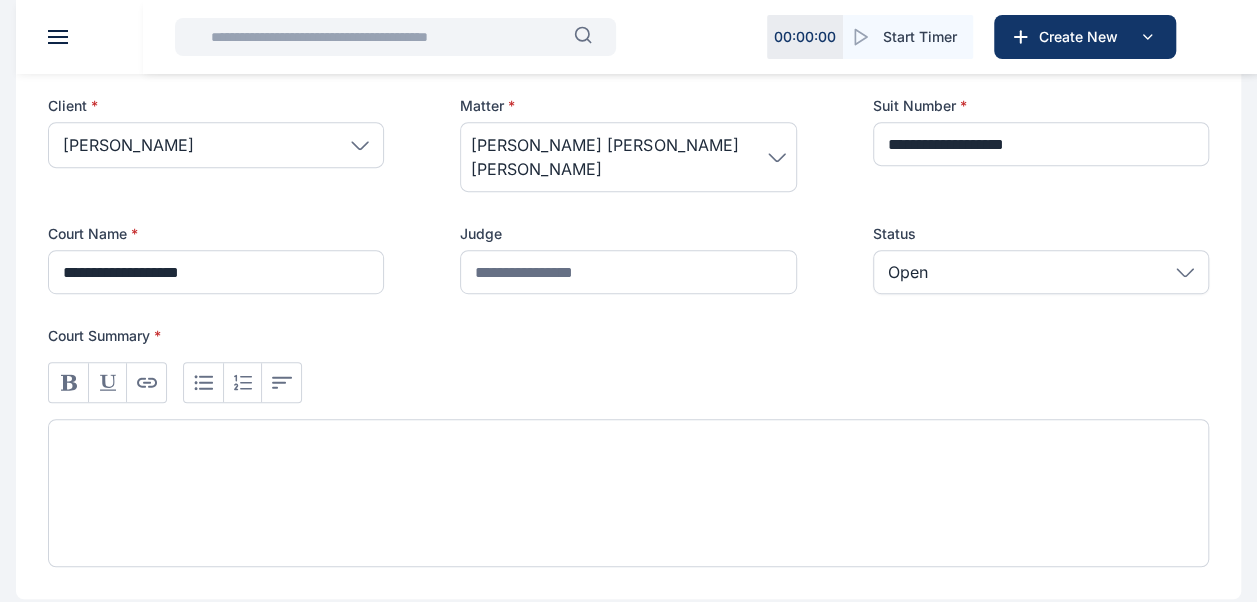 click at bounding box center [628, 493] 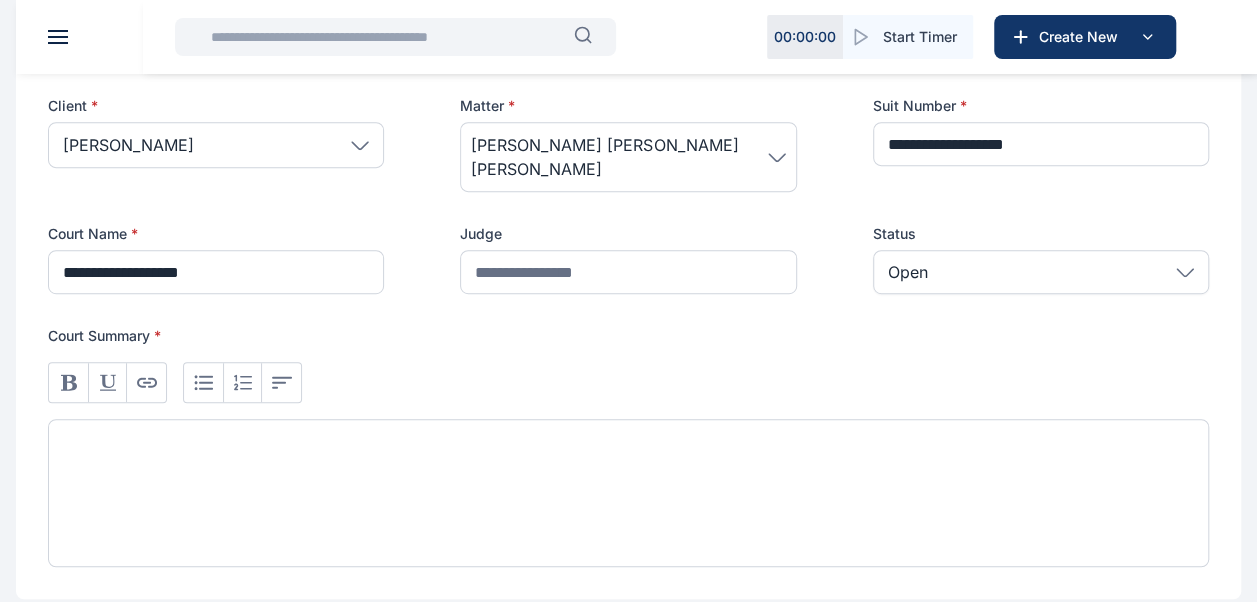 type 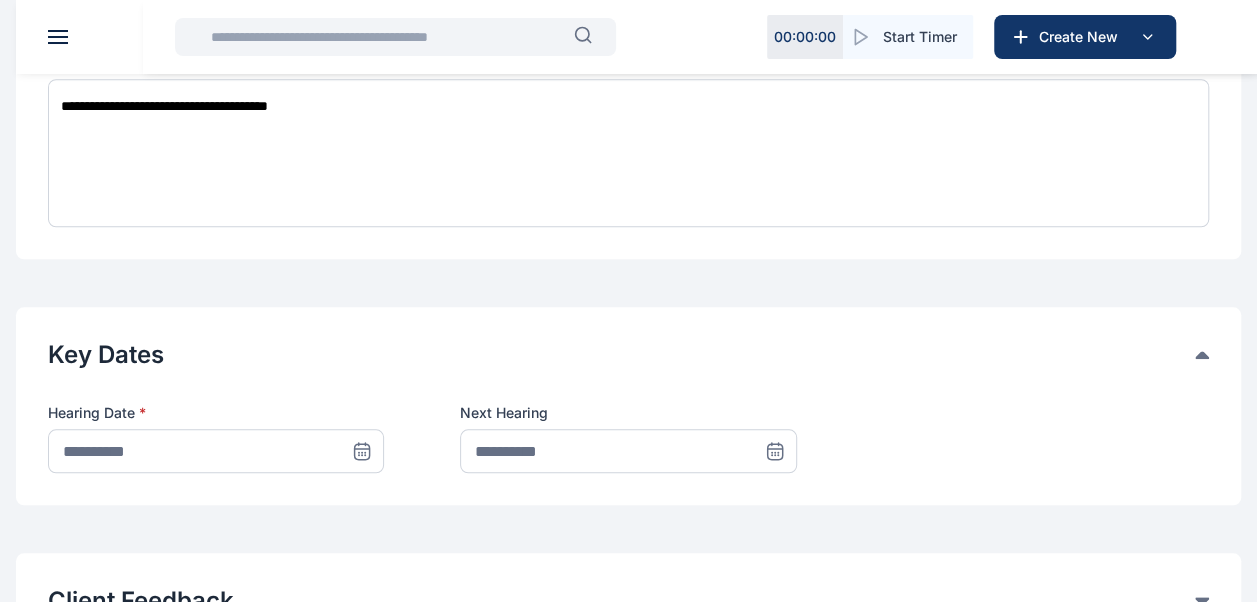 scroll, scrollTop: 798, scrollLeft: 0, axis: vertical 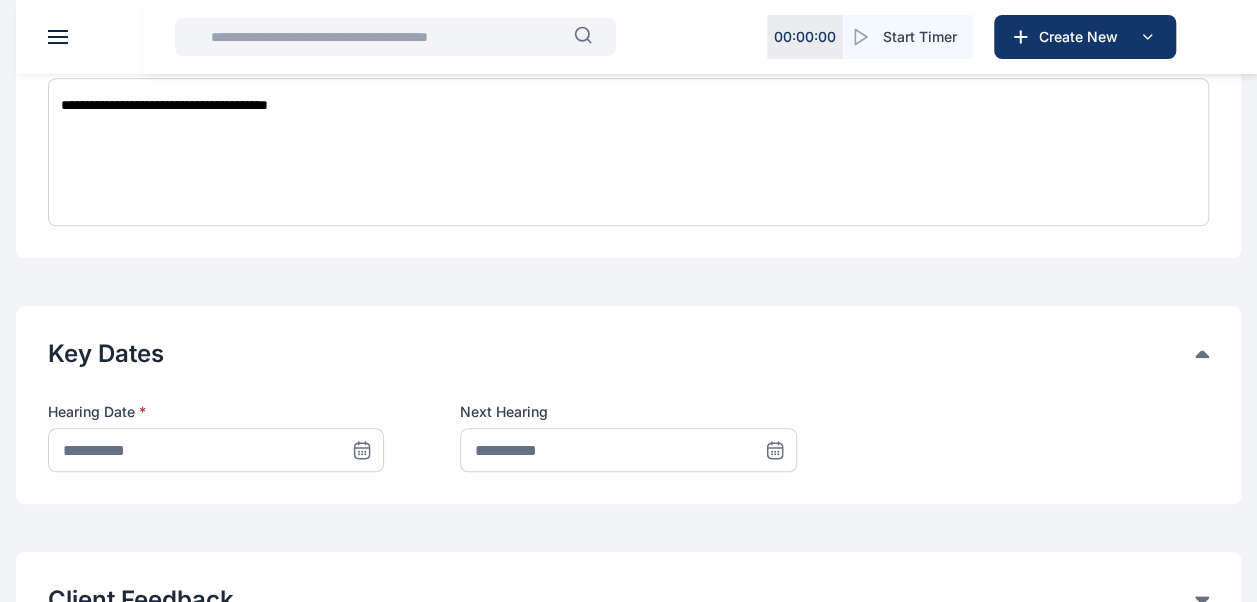 click at bounding box center (362, 450) 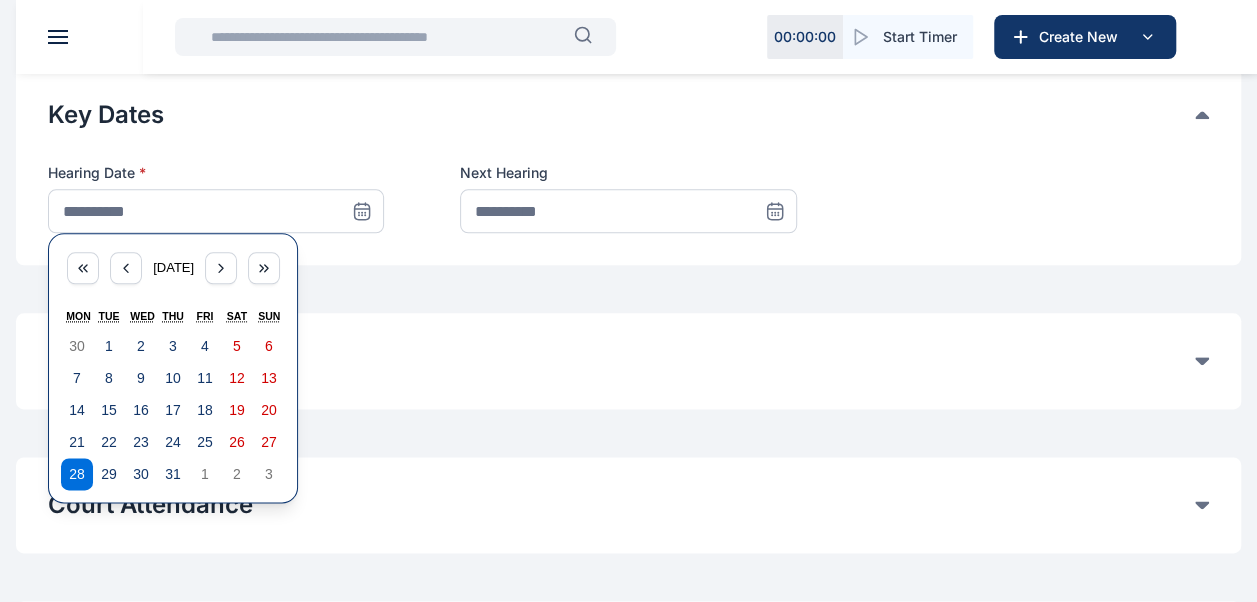 scroll, scrollTop: 1038, scrollLeft: 0, axis: vertical 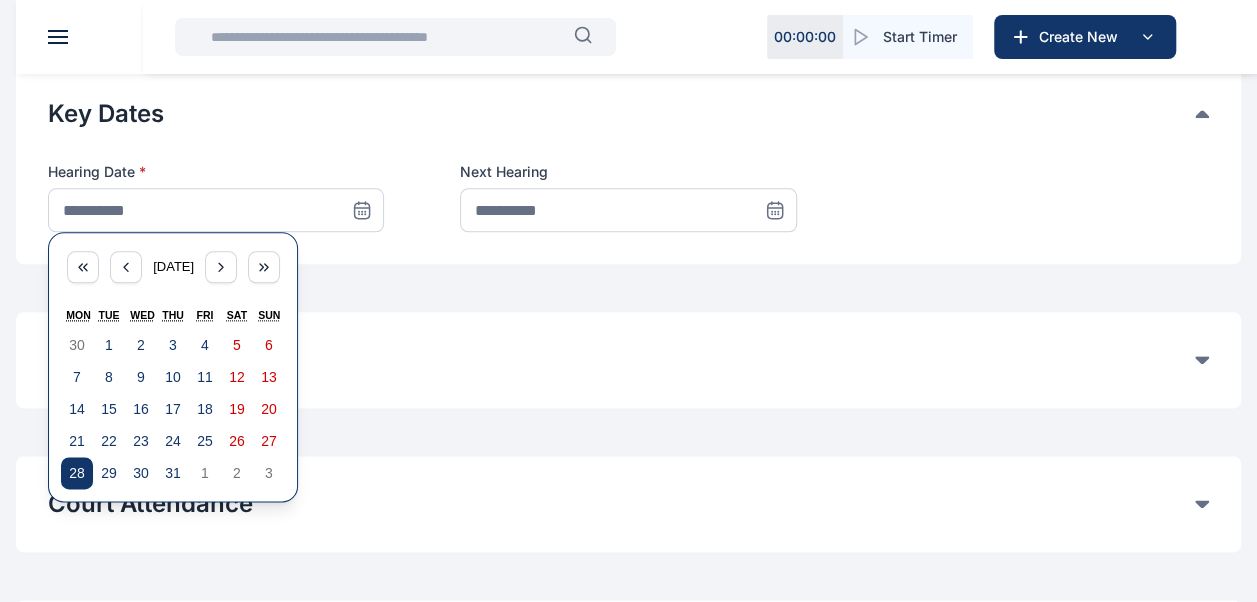 click on "28" at bounding box center (77, 473) 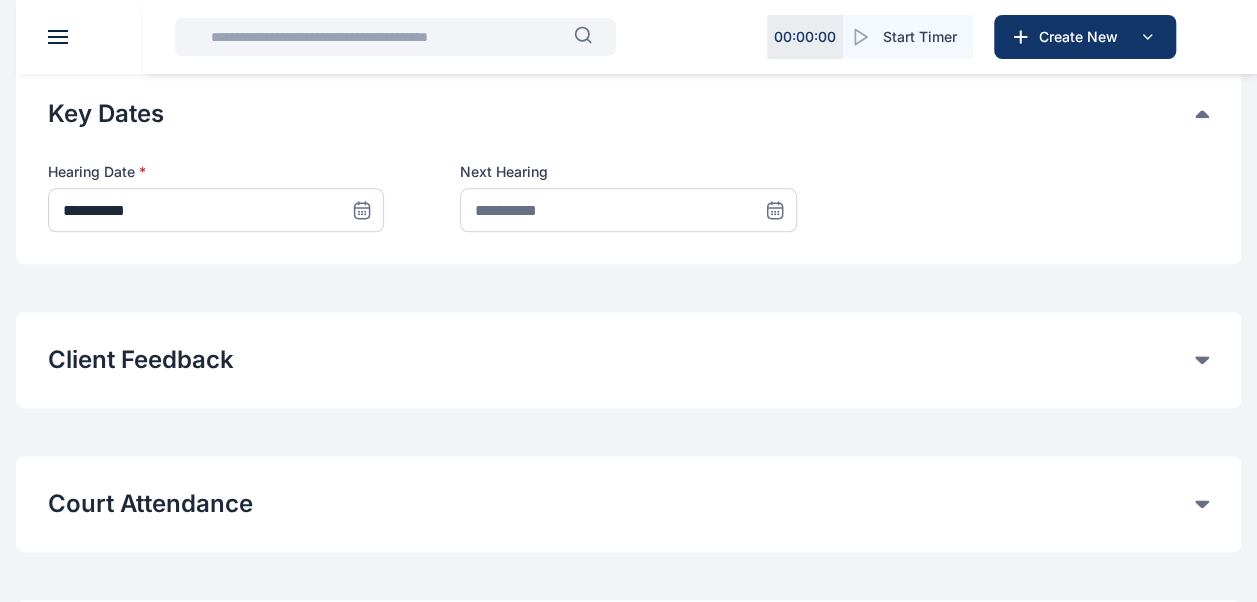 click 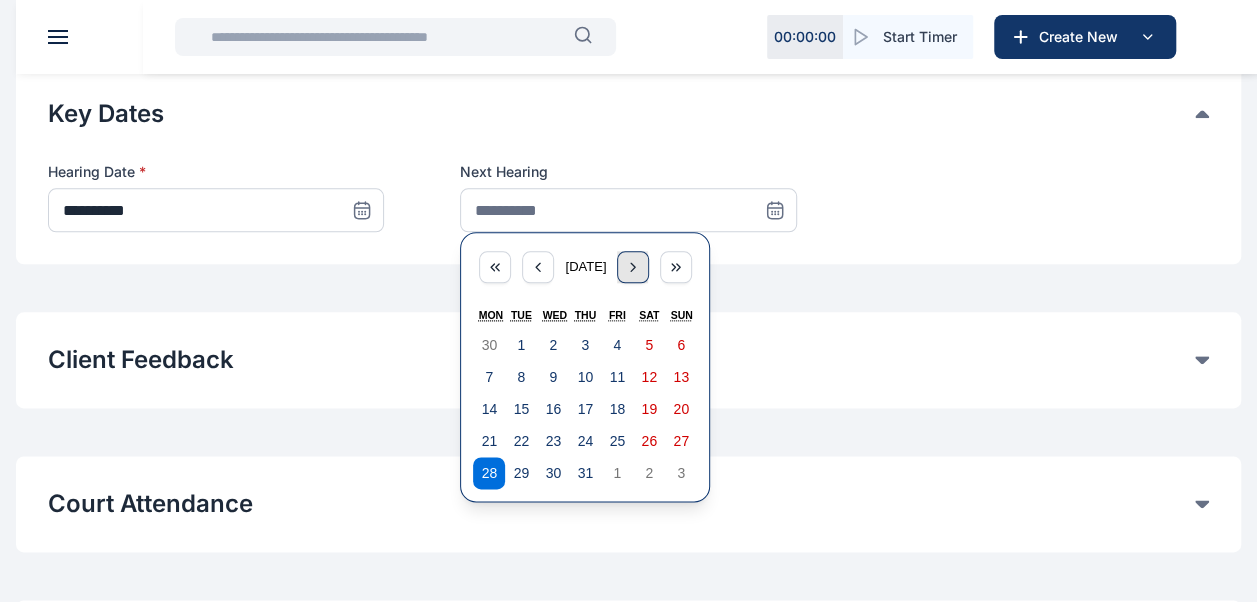 click 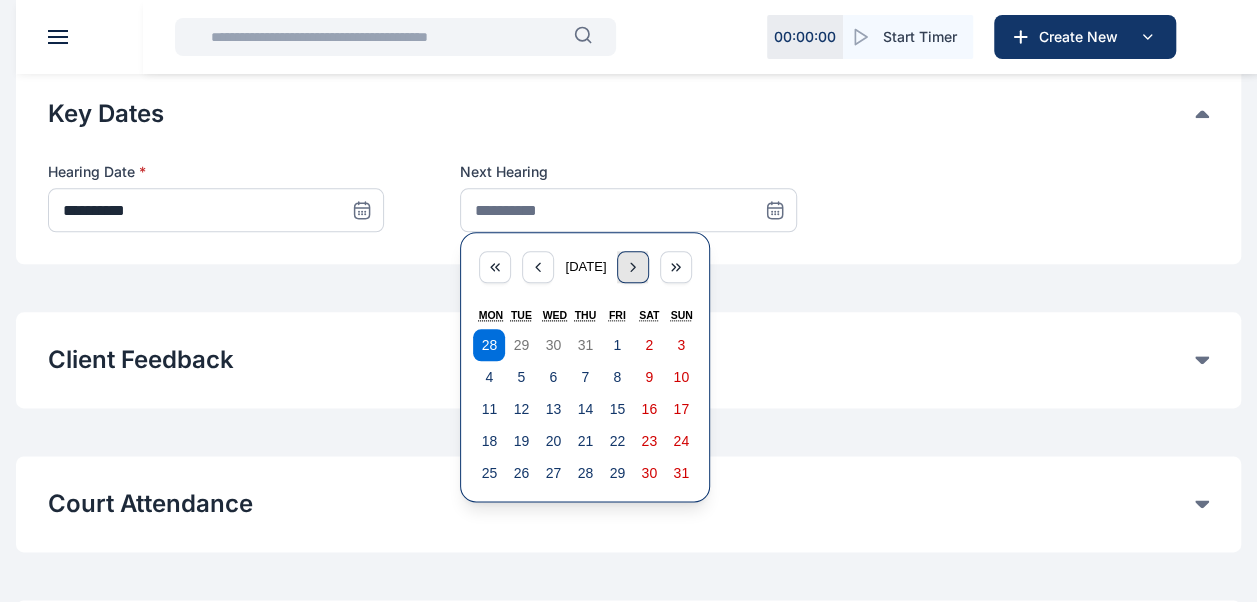 click 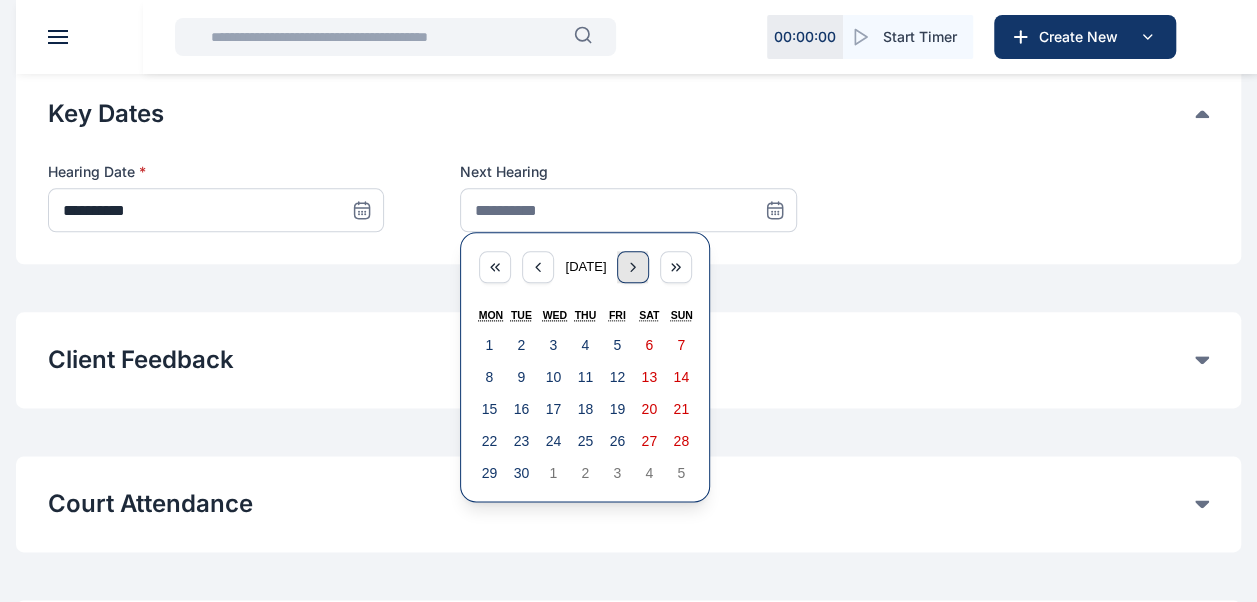 click 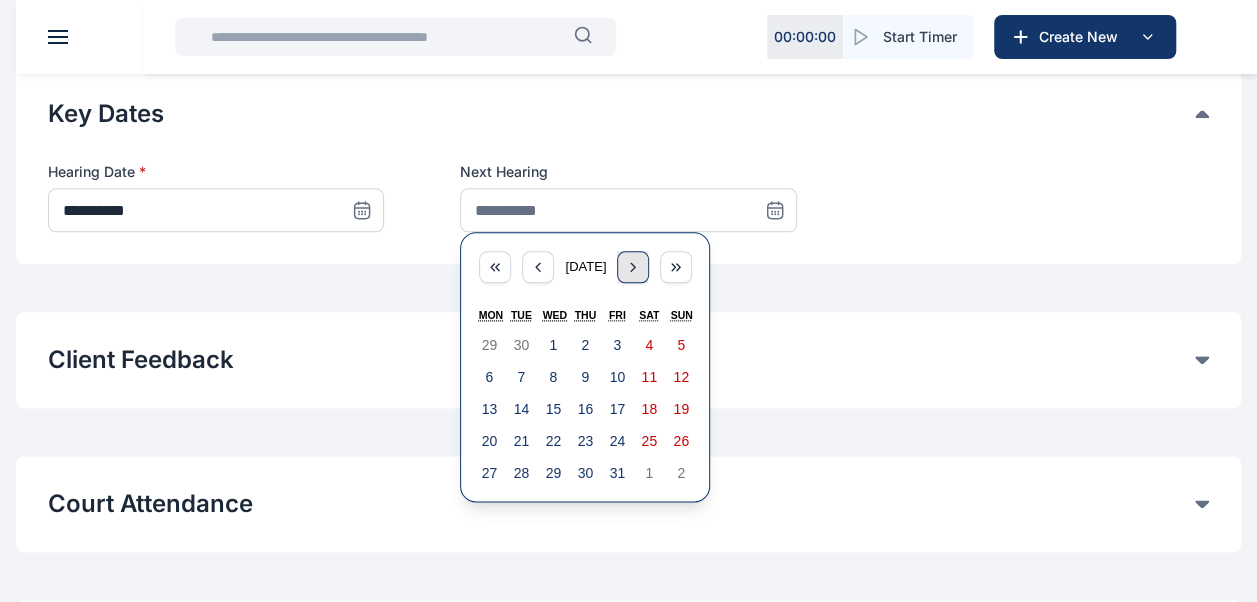 click 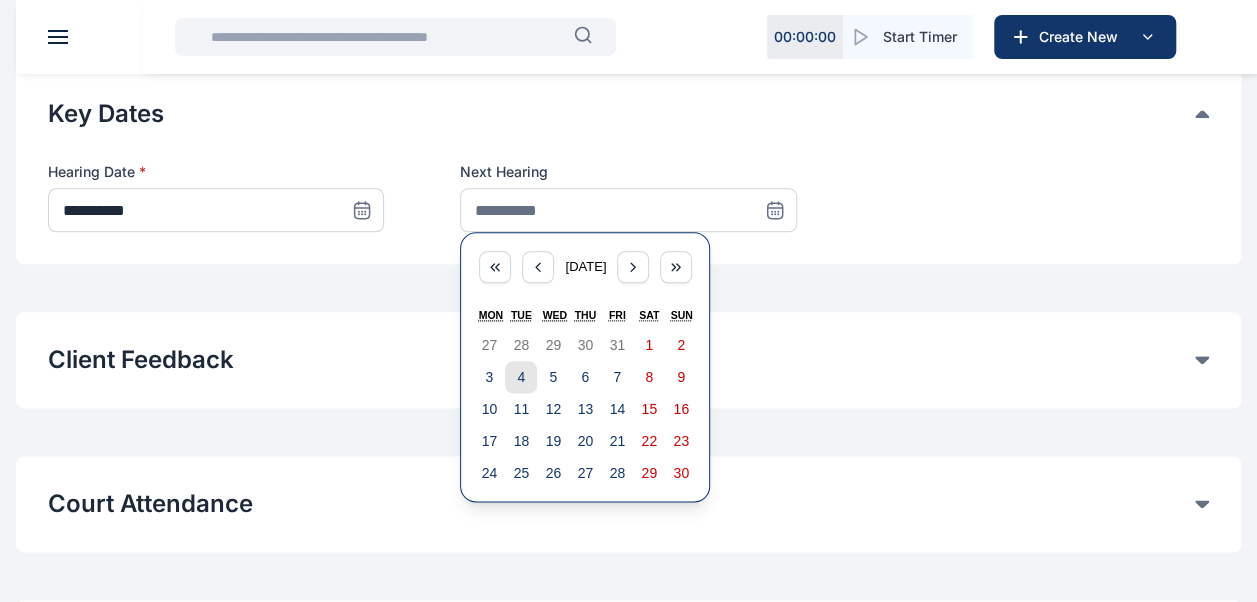 click on "4" at bounding box center (521, 377) 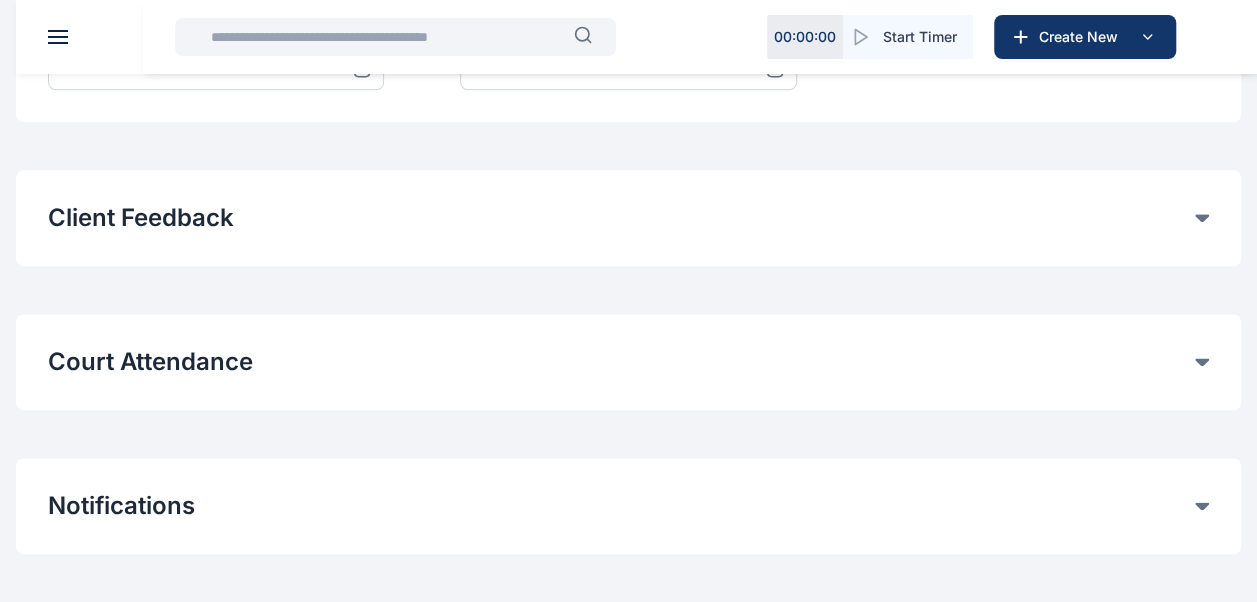 scroll, scrollTop: 1182, scrollLeft: 0, axis: vertical 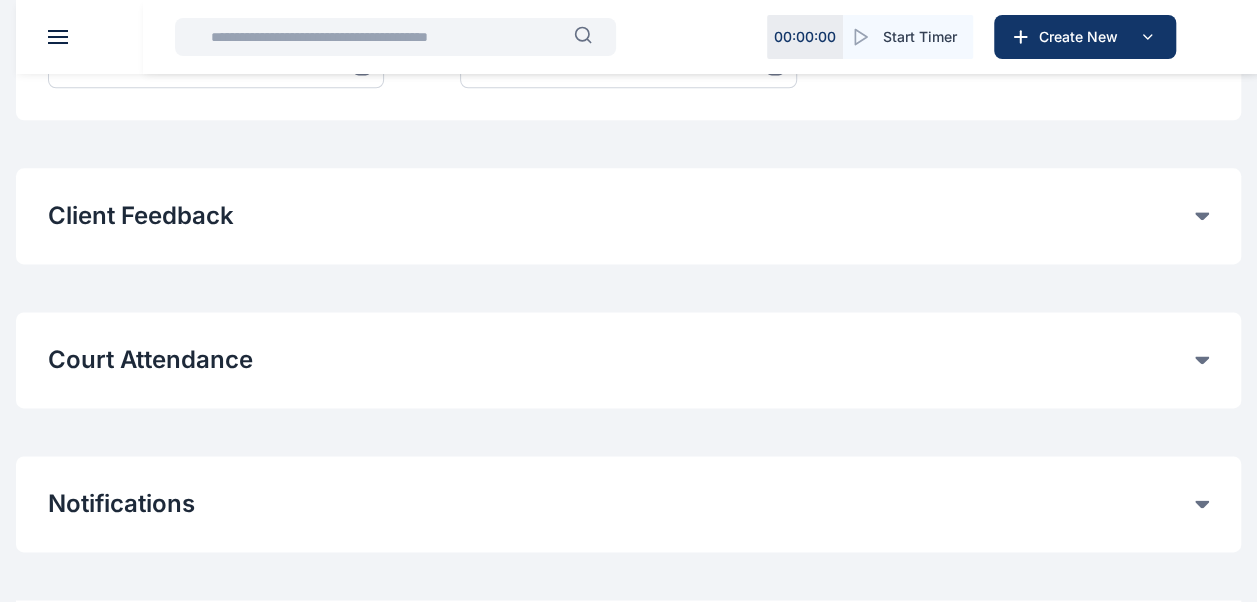 click on "Court Attendance" at bounding box center (621, -677) 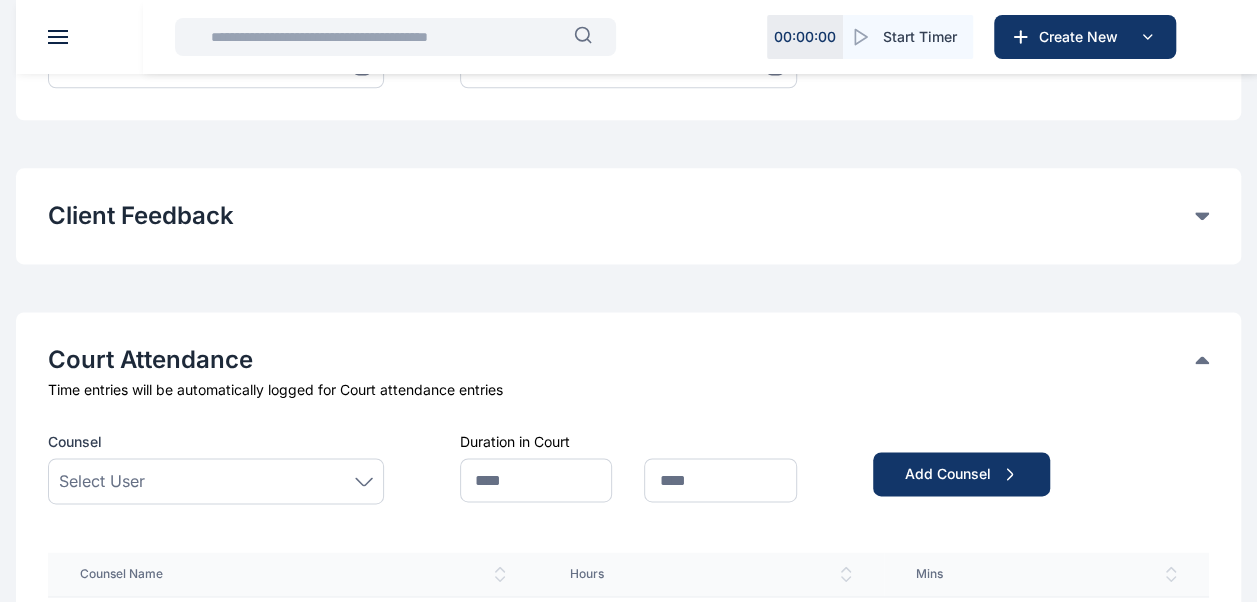 click on "Select User" at bounding box center (216, 481) 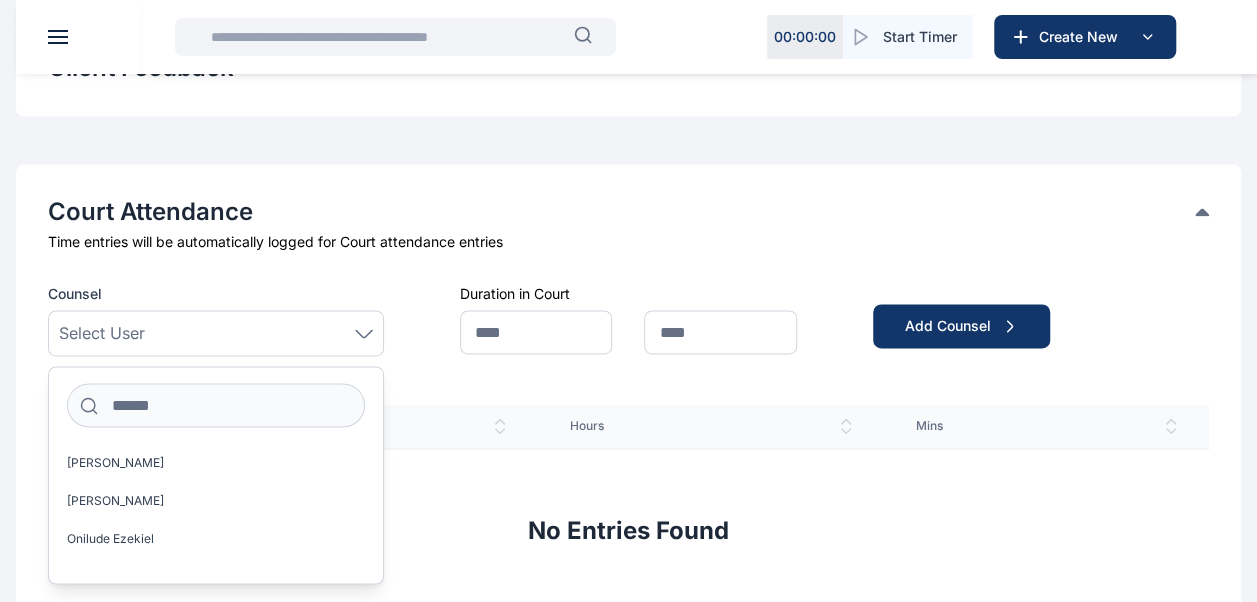 scroll, scrollTop: 1332, scrollLeft: 0, axis: vertical 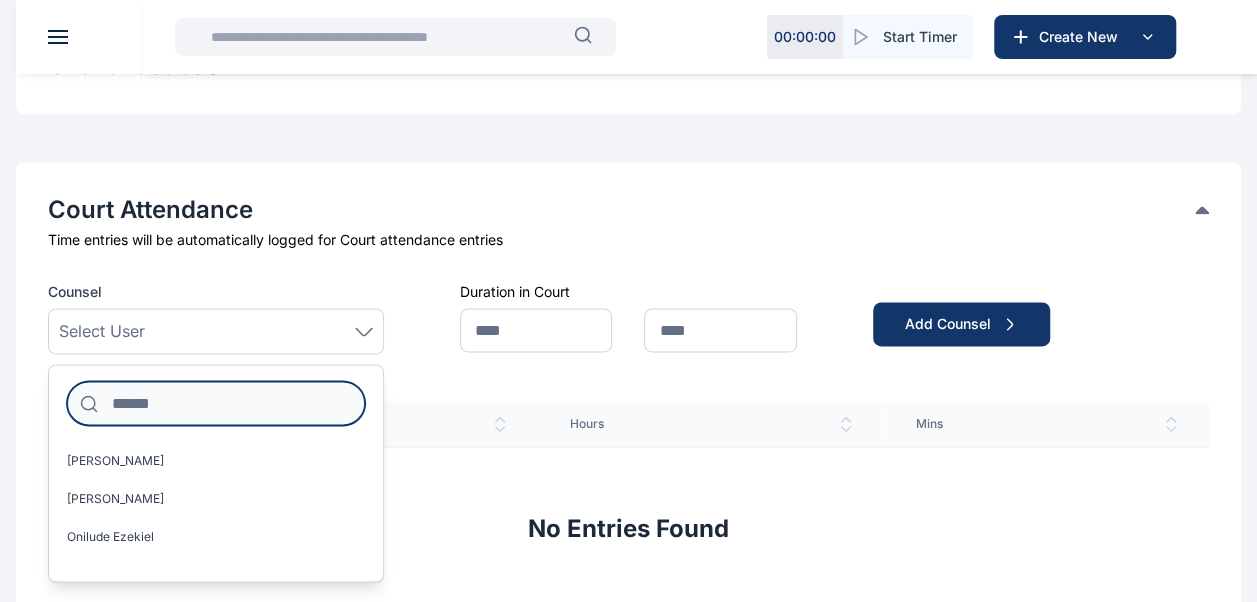 click at bounding box center (216, 403) 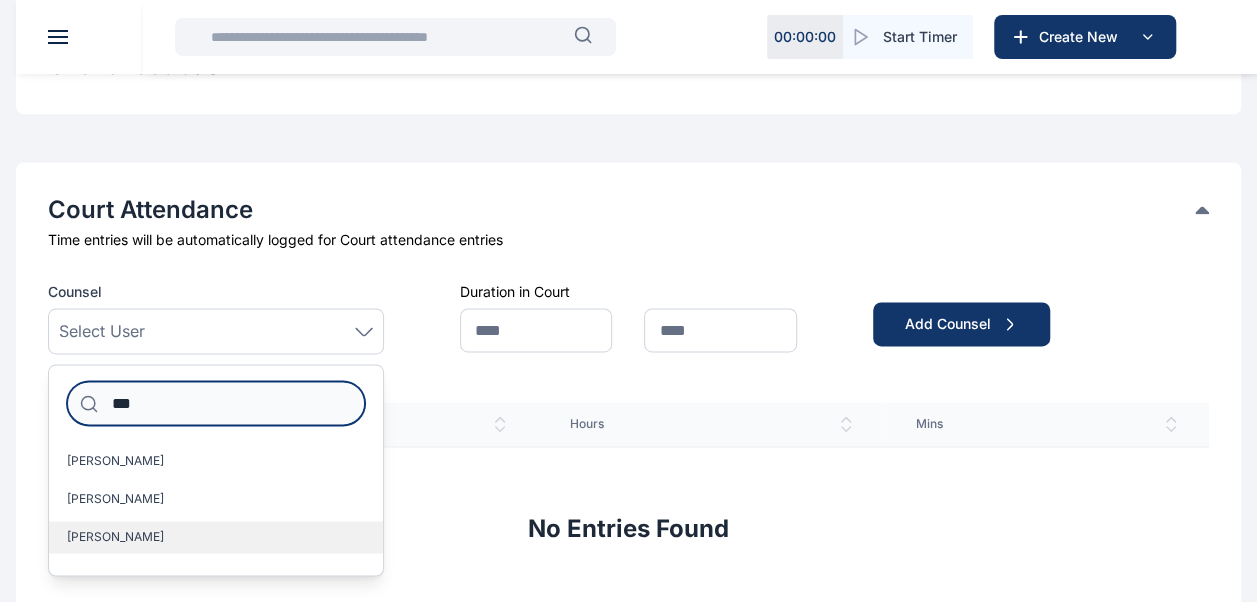 type on "***" 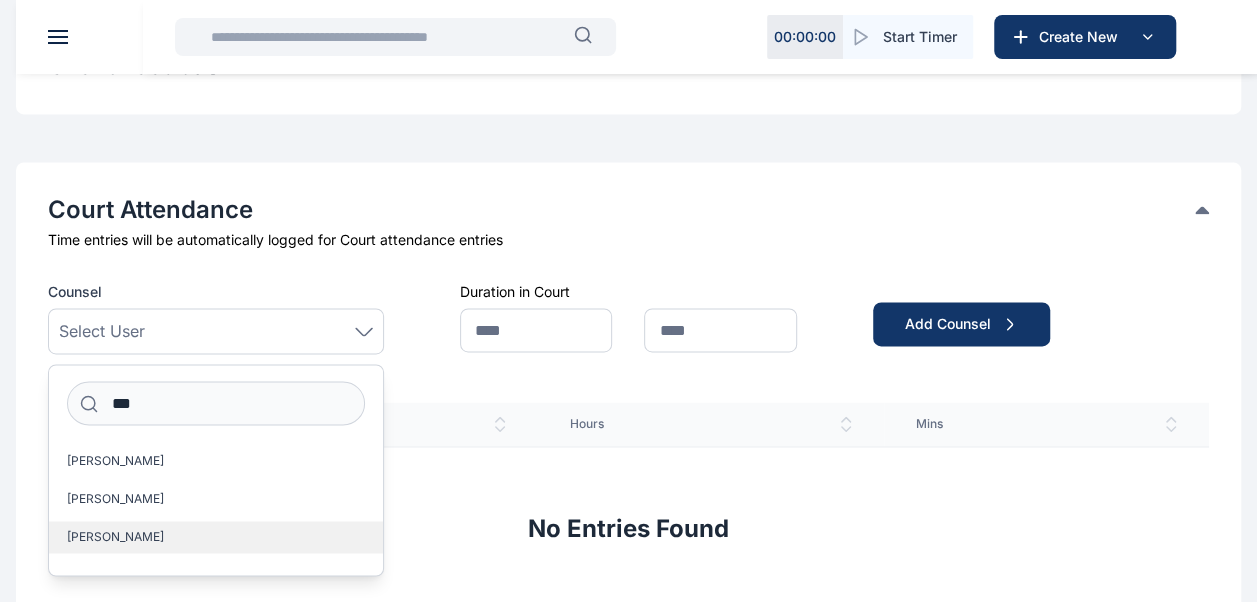 click on "[PERSON_NAME]" at bounding box center (115, 537) 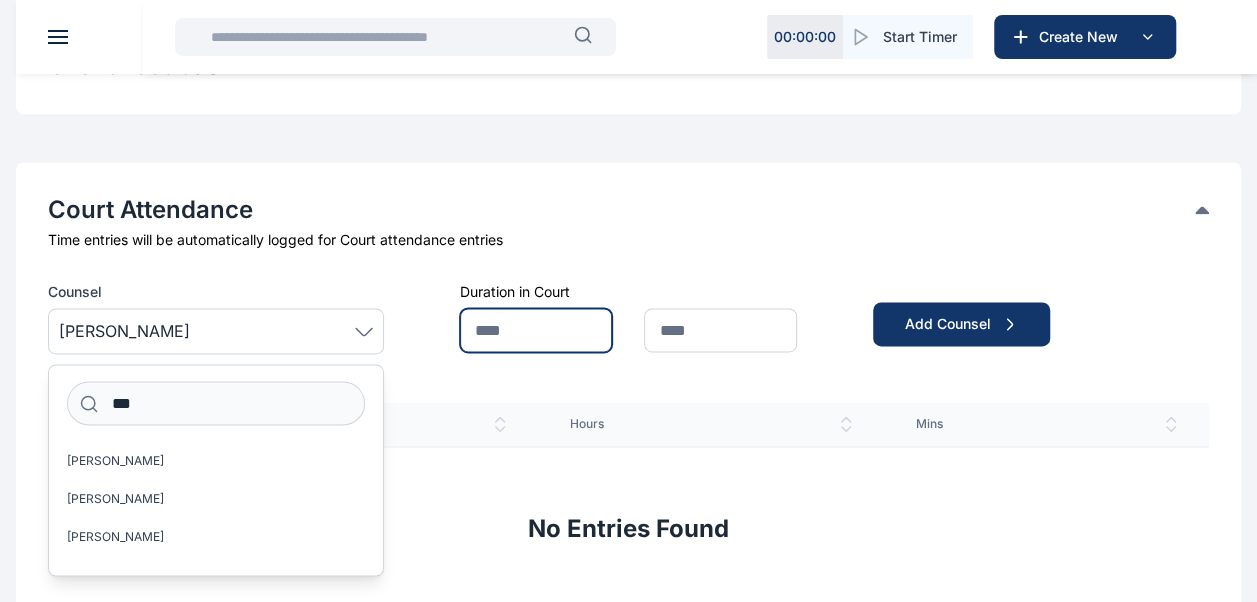 click at bounding box center (536, 330) 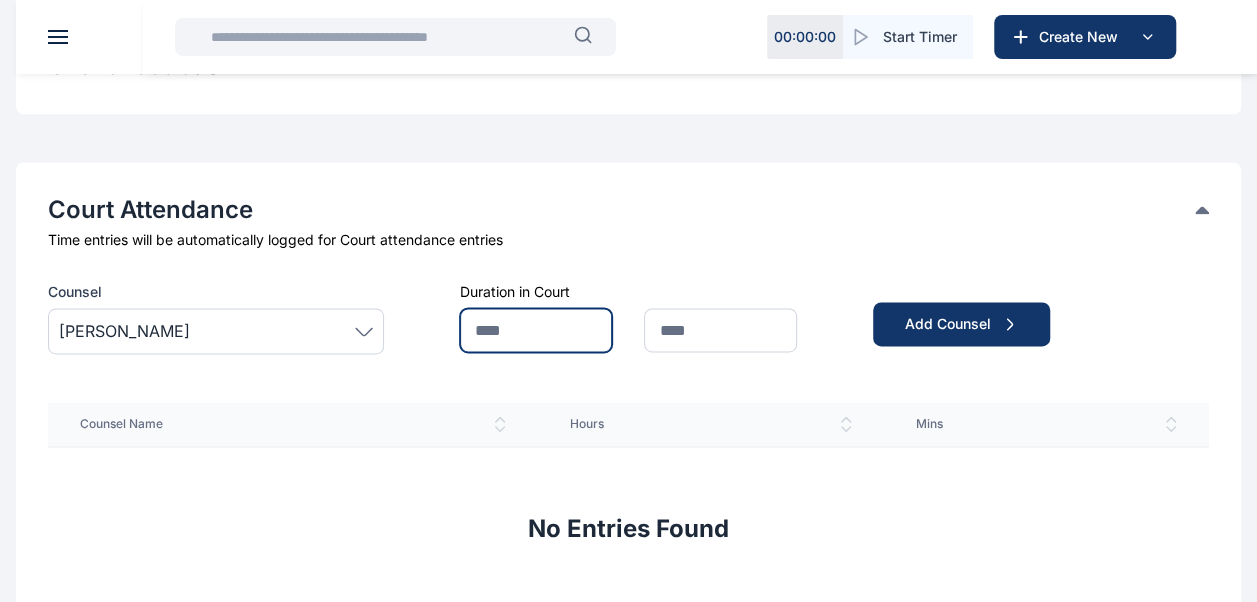 type on "*" 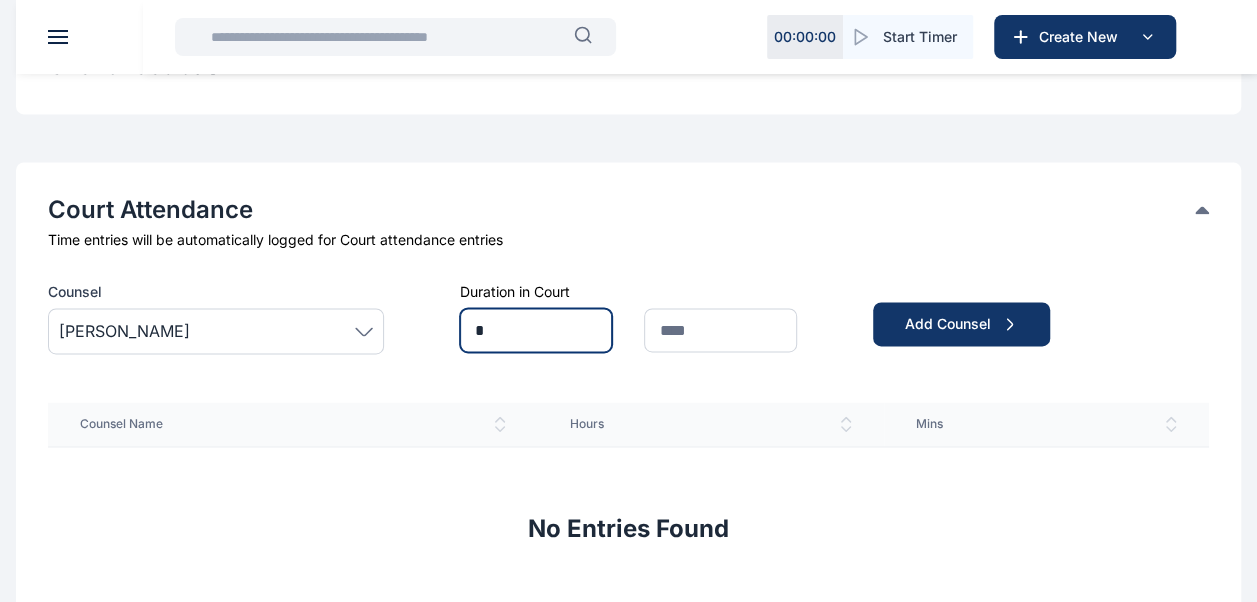 type on "*" 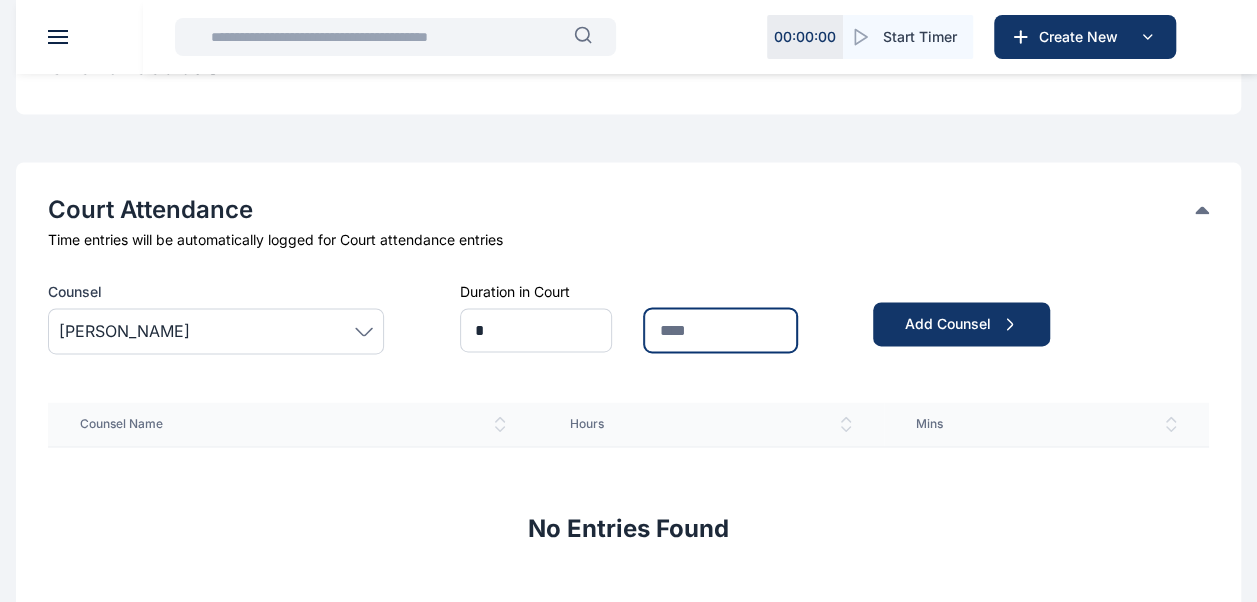 click at bounding box center [720, 330] 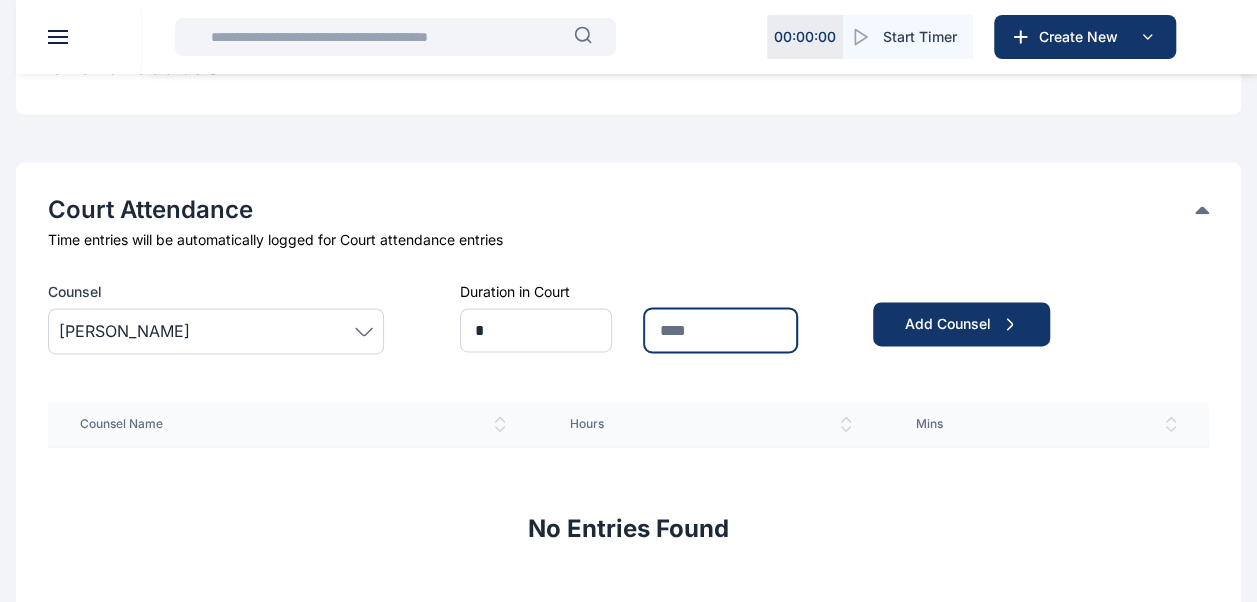 type on "**" 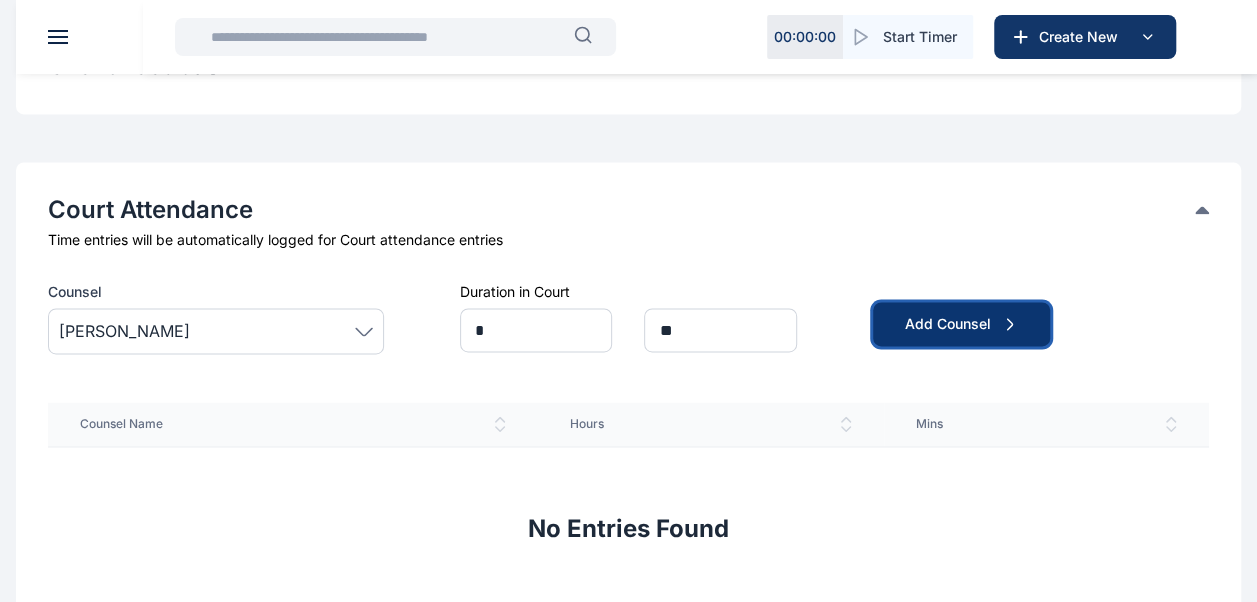 click on "Add Counsel" at bounding box center [961, 324] 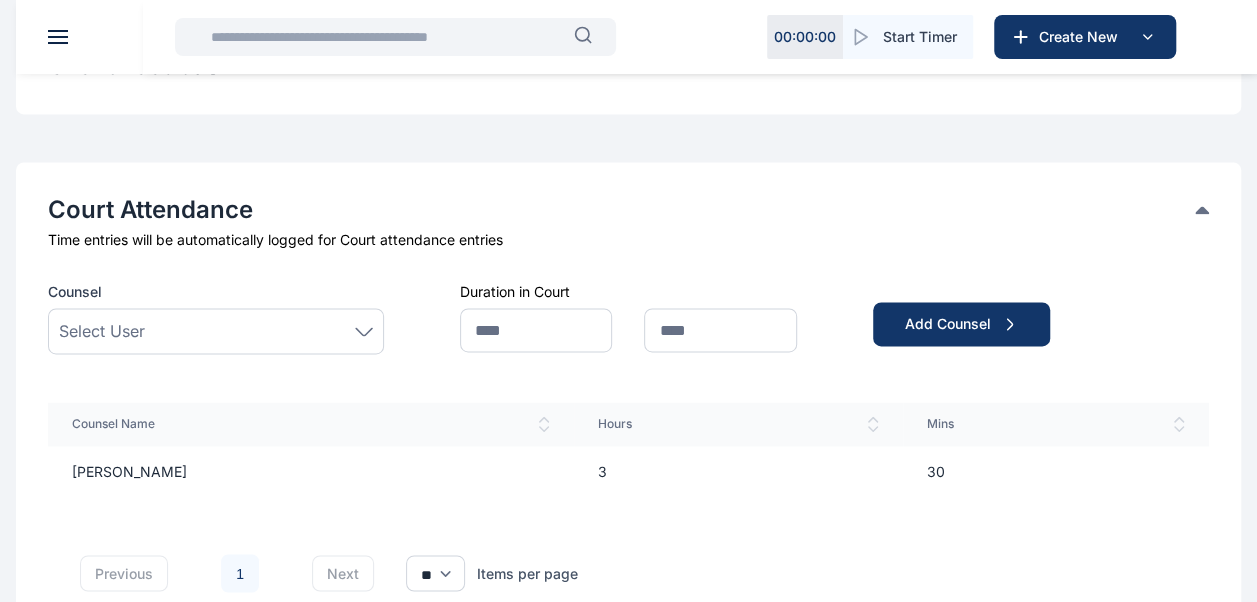 click on "Select User" at bounding box center [216, 331] 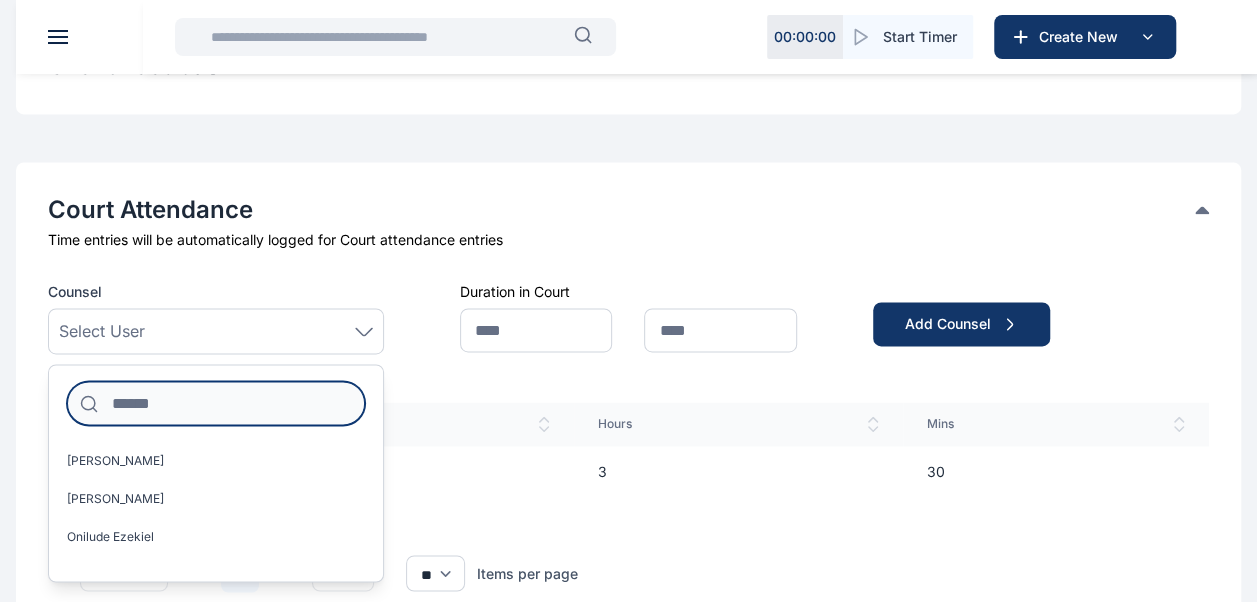 click at bounding box center [216, 403] 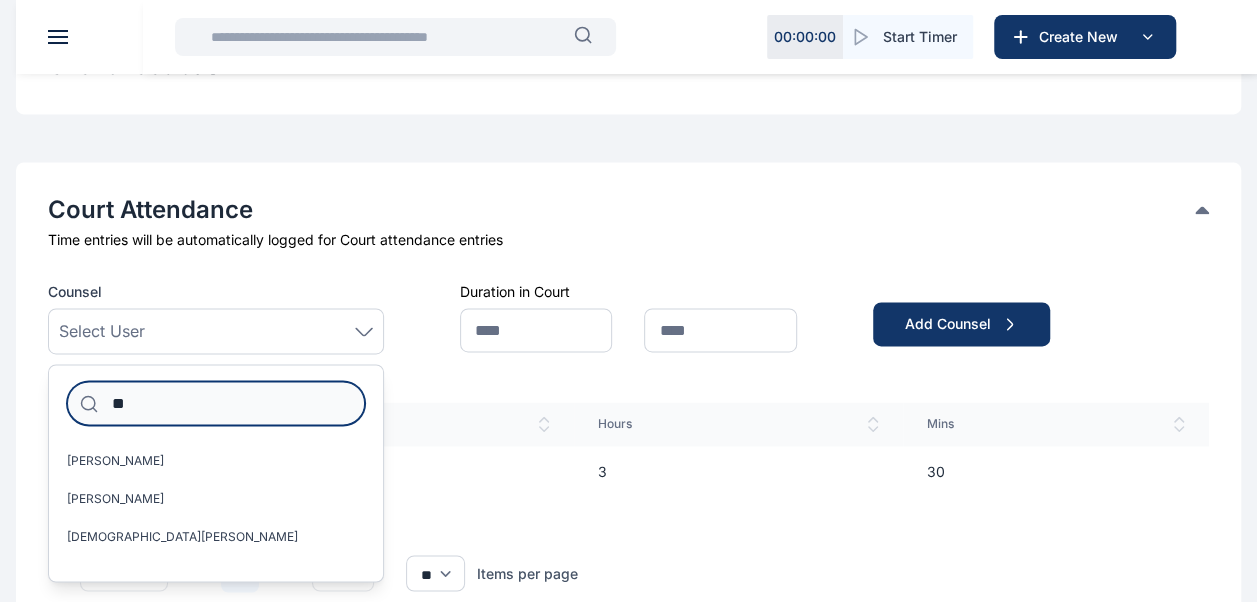type on "*" 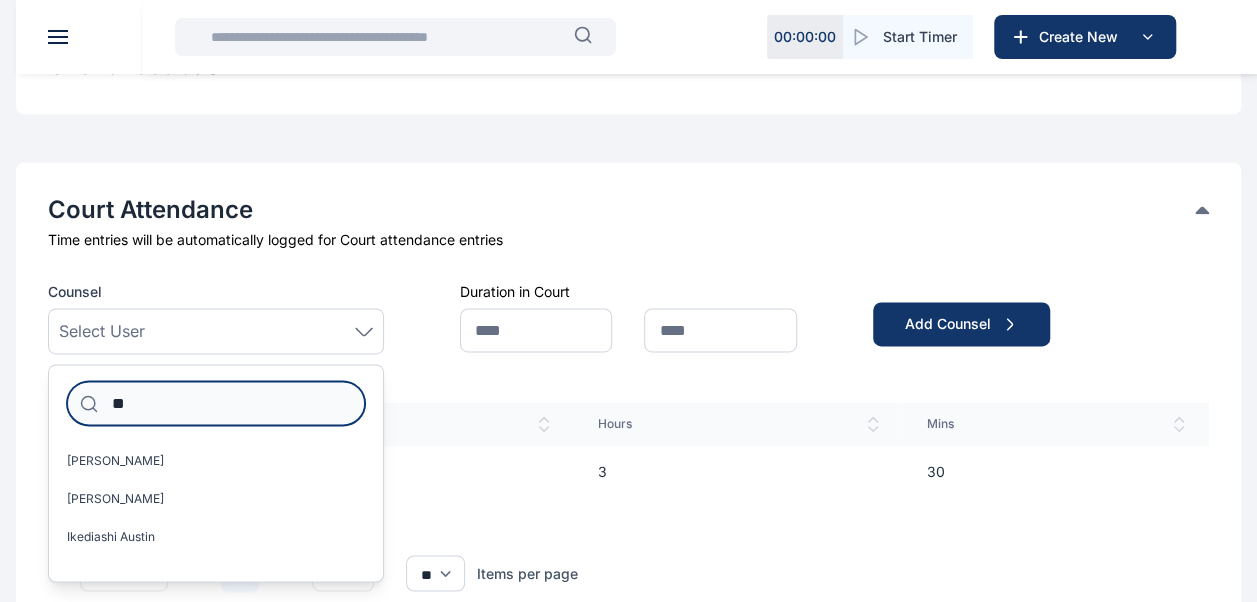 click on "**" at bounding box center (216, 403) 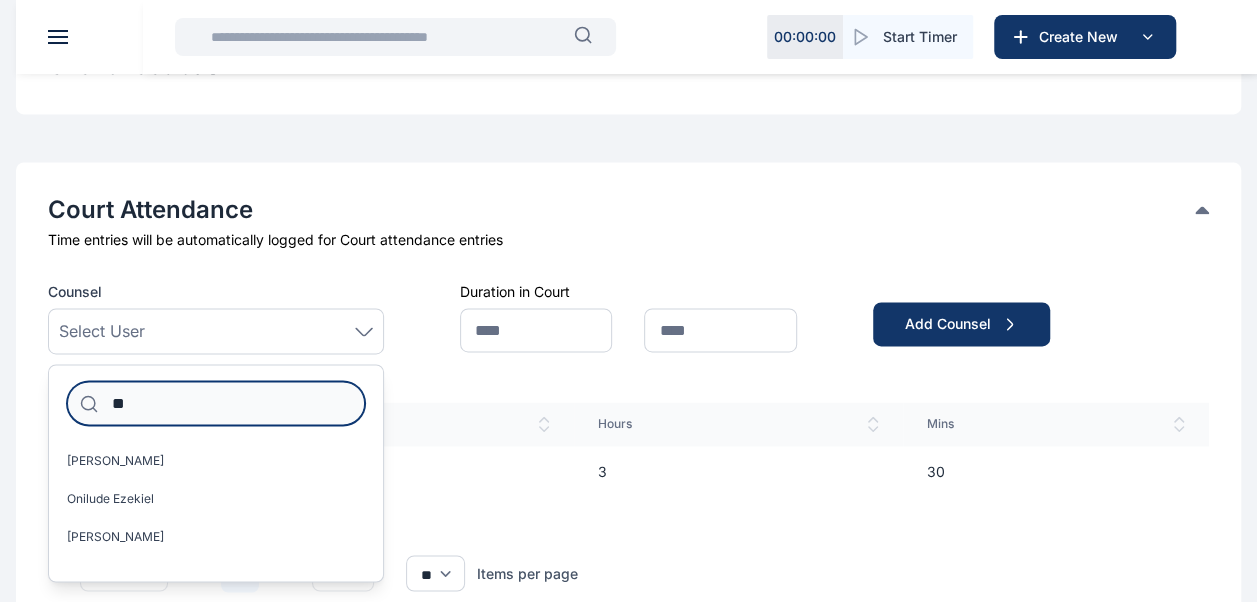 type on "*" 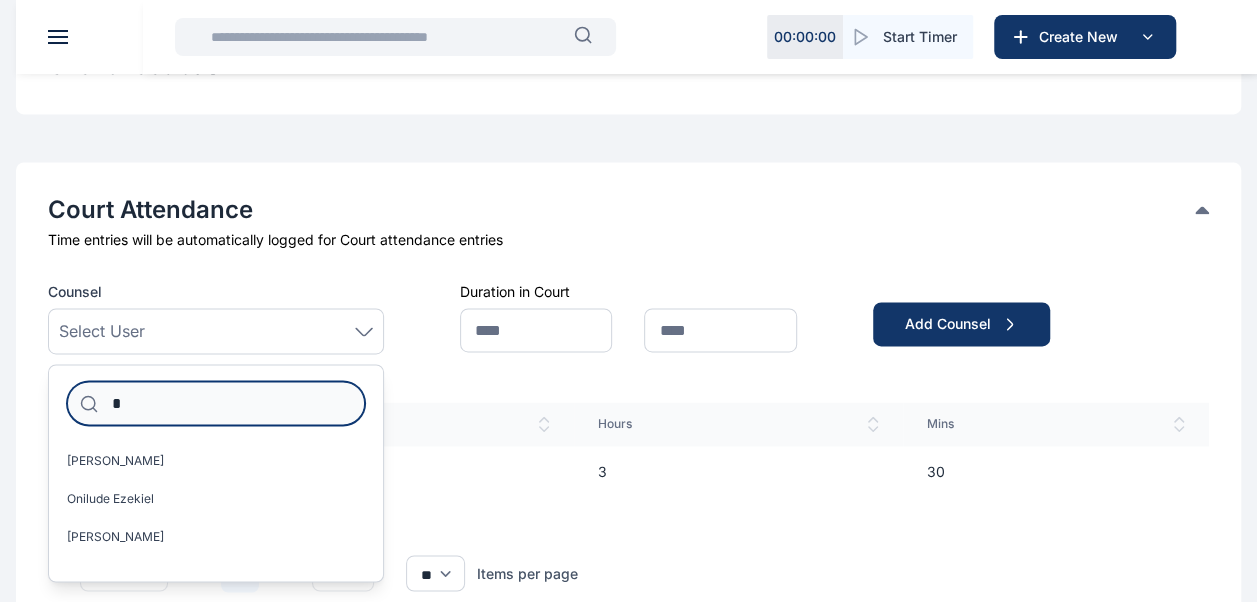type 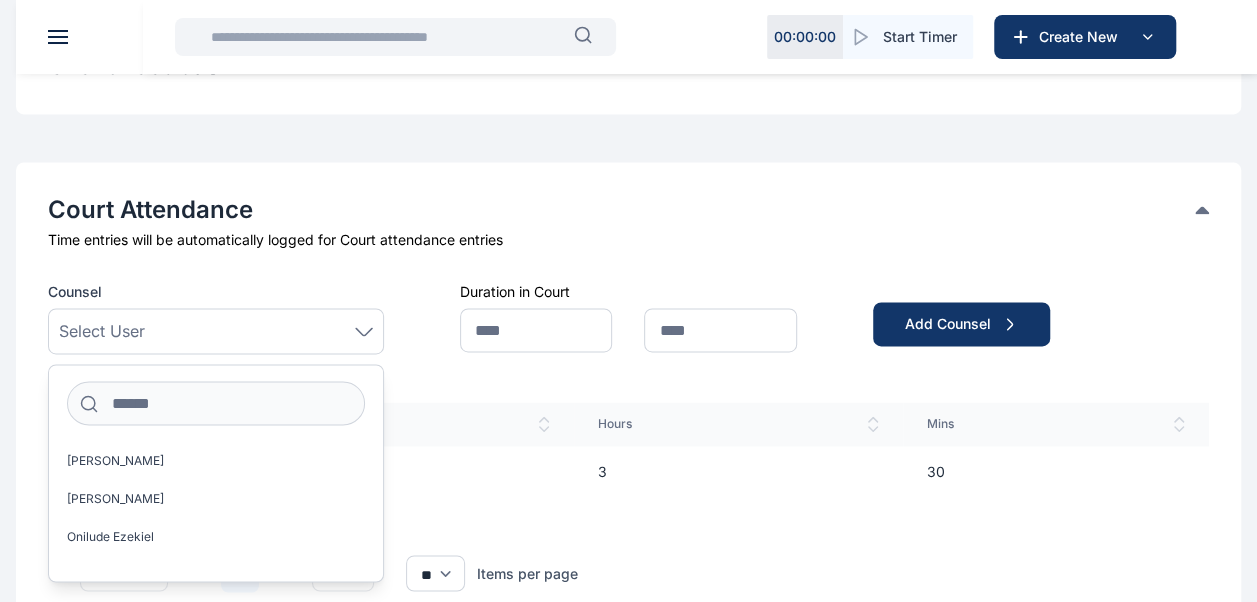 click on "Counsel   Select User [PERSON_NAME] [PERSON_NAME] [PERSON_NAME] [PERSON_NAME] [PERSON_NAME] Mutiu Otojahi [PERSON_NAME] [PERSON_NAME] [PERSON_NAME] [PERSON_NAME] [PERSON_NAME] Ehiwuogwu [PERSON_NAME] [PERSON_NAME] [GEOGRAPHIC_DATA] [PERSON_NAME] Mirabel [PERSON_NAME] Ekpobedefe Rukevwe Obiamiwe [PERSON_NAME] [PERSON_NAME] [PERSON_NAME] [PERSON_NAME] [PERSON_NAME] [PERSON_NAME] [PERSON_NAME] Ebelechukwu Ekeka [PERSON_NAME] ibukunoluwa [PERSON_NAME] [PERSON_NAME] Majemite Emuobonuvie [PERSON_NAME] Odebiyi [PERSON_NAME] [PERSON_NAME] [PERSON_NAME] Nwozuru [PERSON_NAME] [PERSON_NAME] Asa [PERSON_NAME] Idigbe [PERSON_NAME] [PERSON_NAME] [PERSON_NAME] [PERSON_NAME] [PERSON_NAME] [PERSON_NAME] [PERSON_NAME] Freedom [PERSON_NAME] [PERSON_NAME] Adebanwo [PERSON_NAME] [PERSON_NAME] [PERSON_NAME] [PERSON_NAME] [PERSON_NAME] [DATE]  [PERSON_NAME] [PERSON_NAME] [PERSON_NAME] Blessing [PERSON_NAME] [PERSON_NAME] [PERSON_NAME] [PERSON_NAME]" at bounding box center (0, 0) 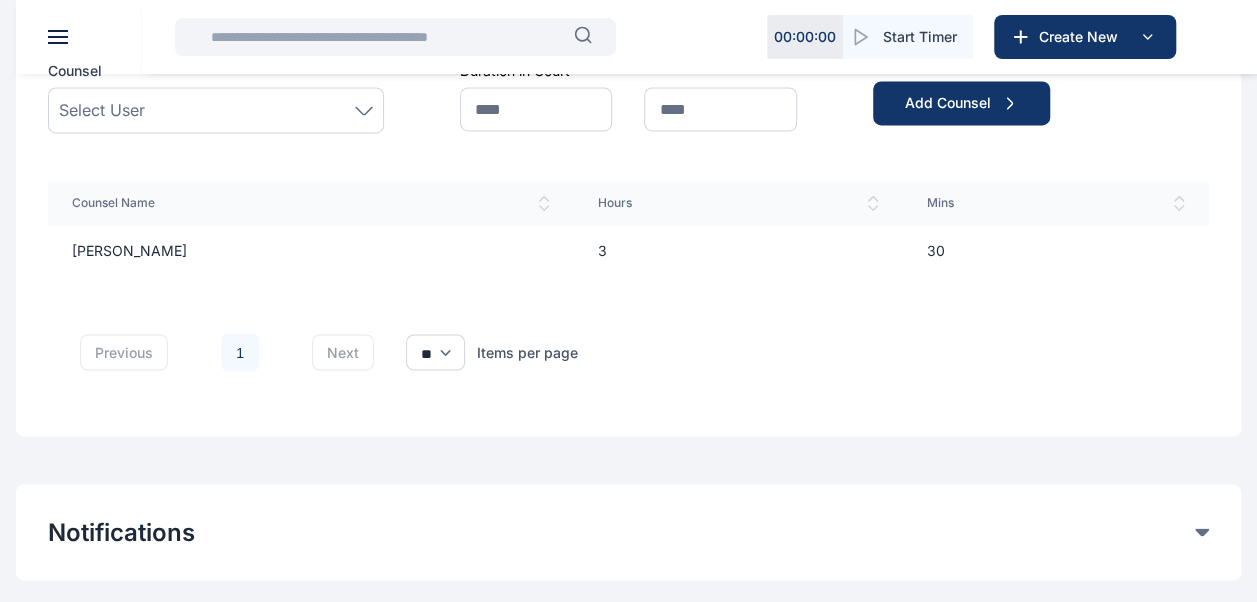 scroll, scrollTop: 1704, scrollLeft: 0, axis: vertical 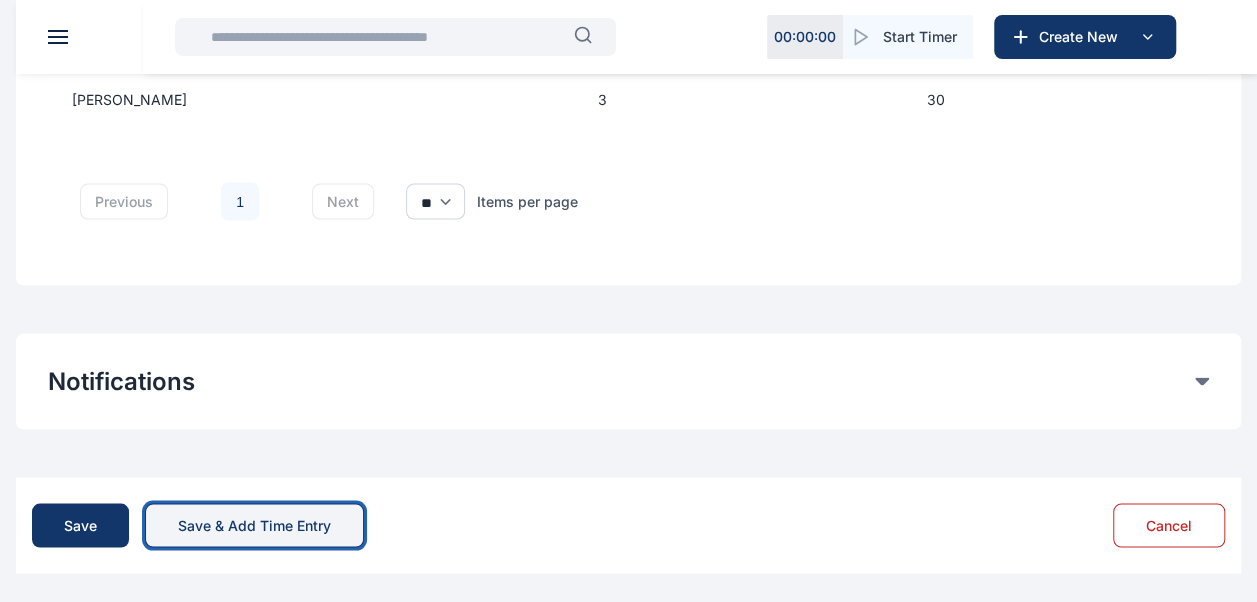 click on "Save & Add Time Entry" at bounding box center (254, 525) 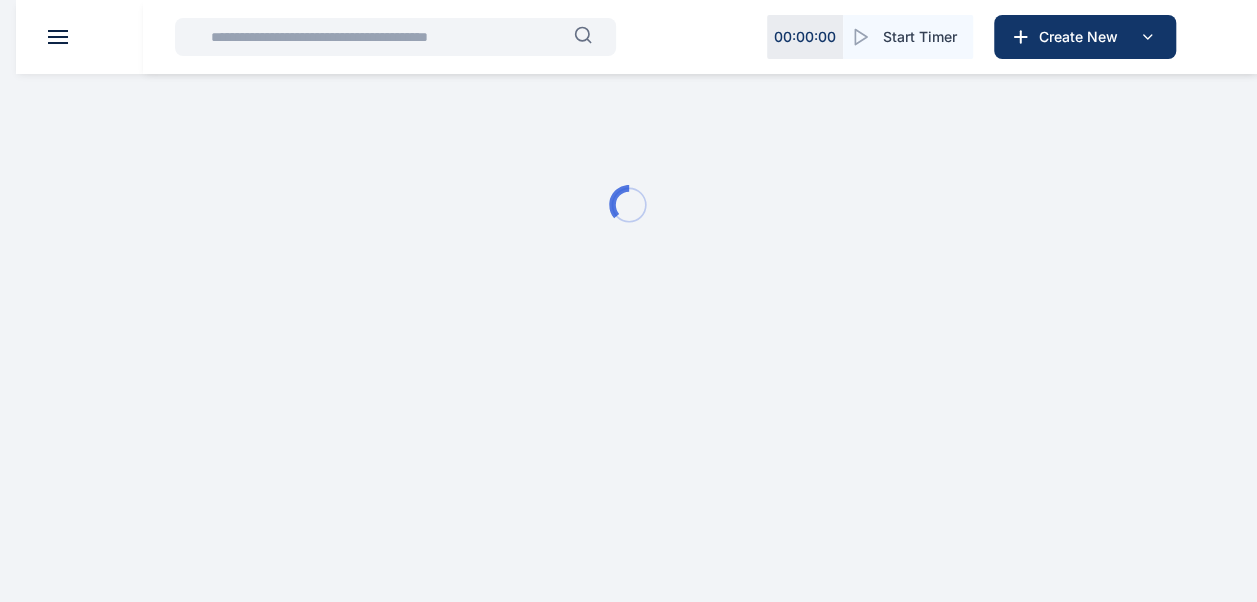 scroll, scrollTop: 0, scrollLeft: 0, axis: both 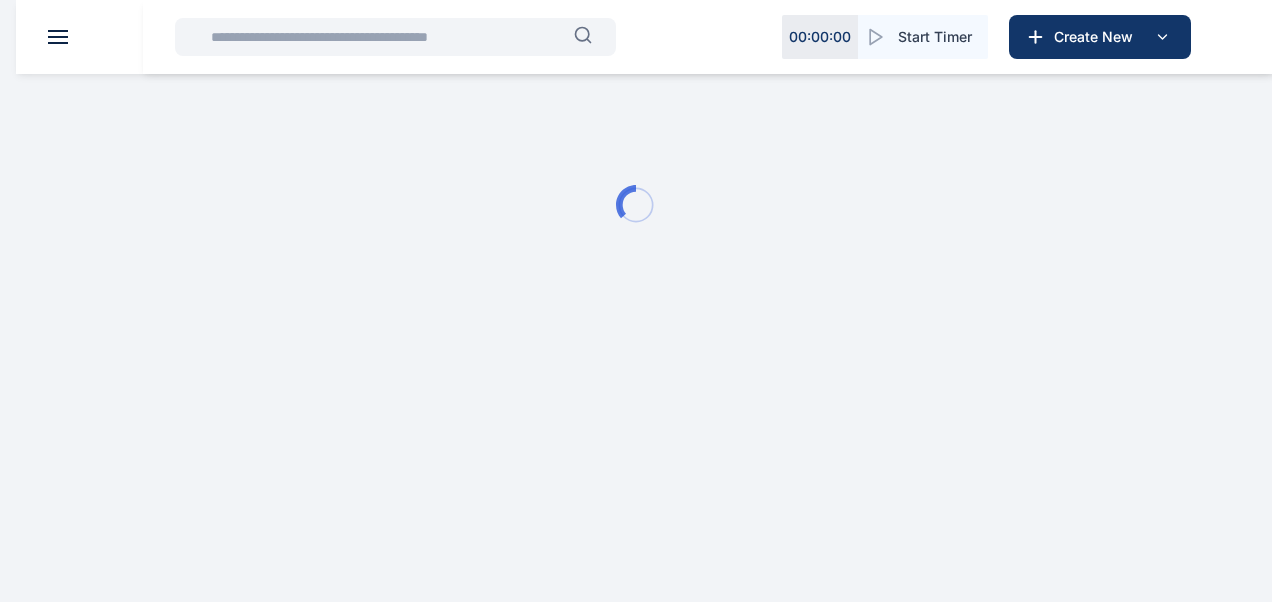 type 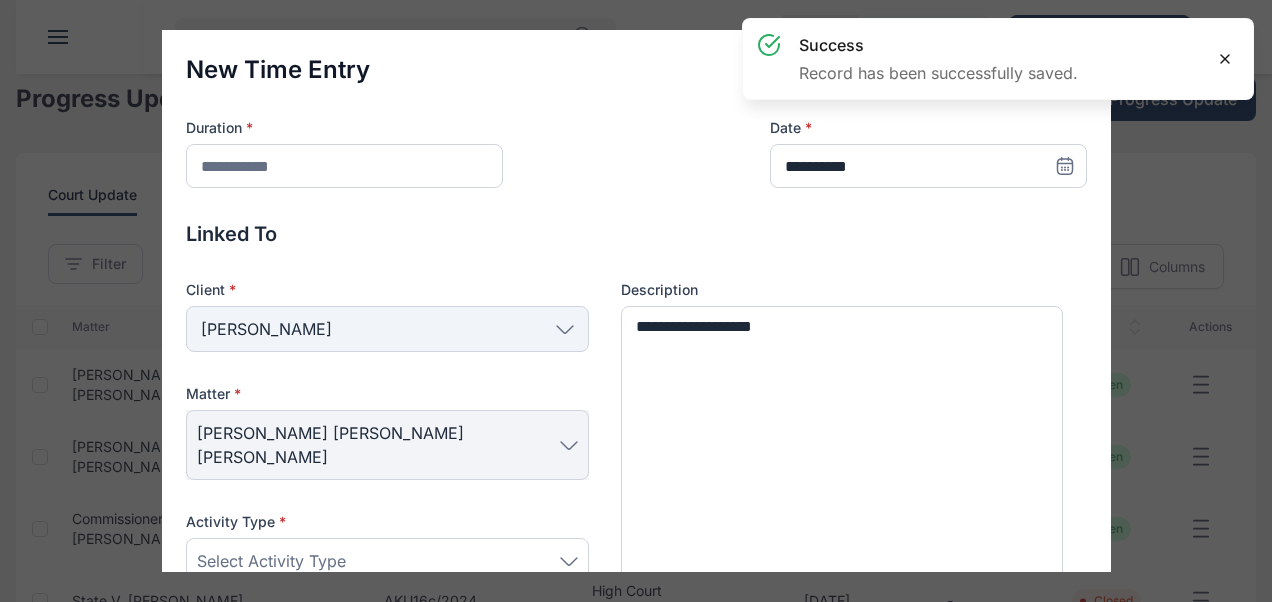 click 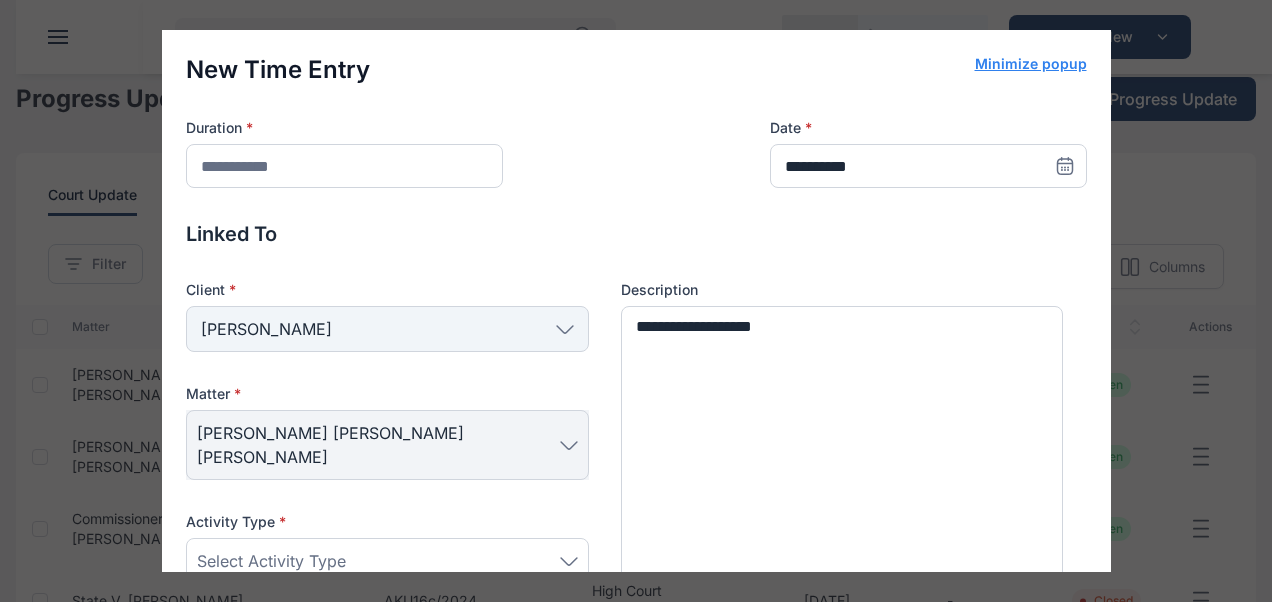 click on "Minimize popup" at bounding box center [1031, 64] 